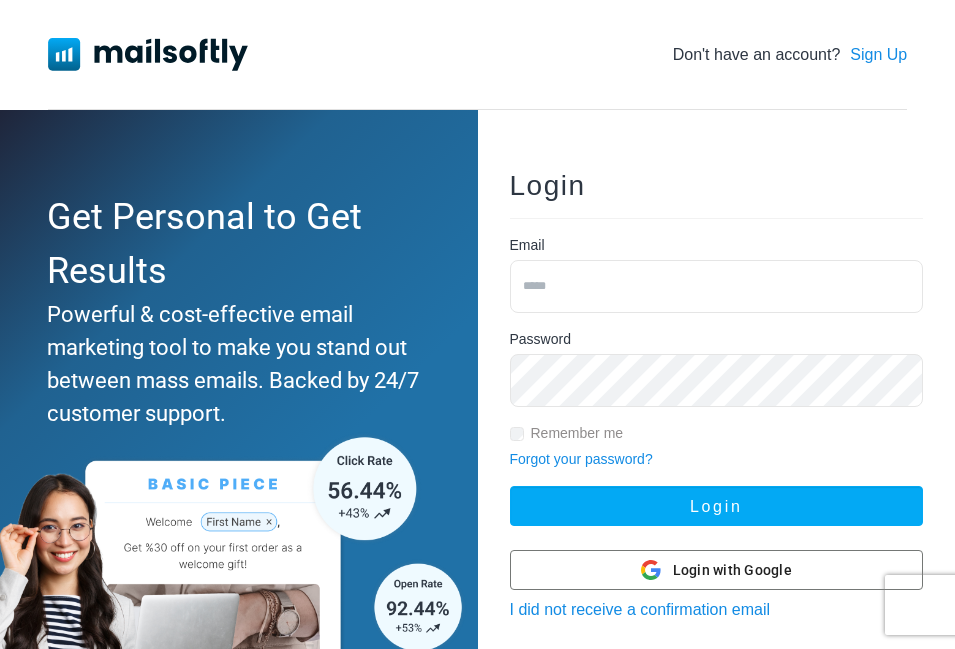 click at bounding box center [717, 286] 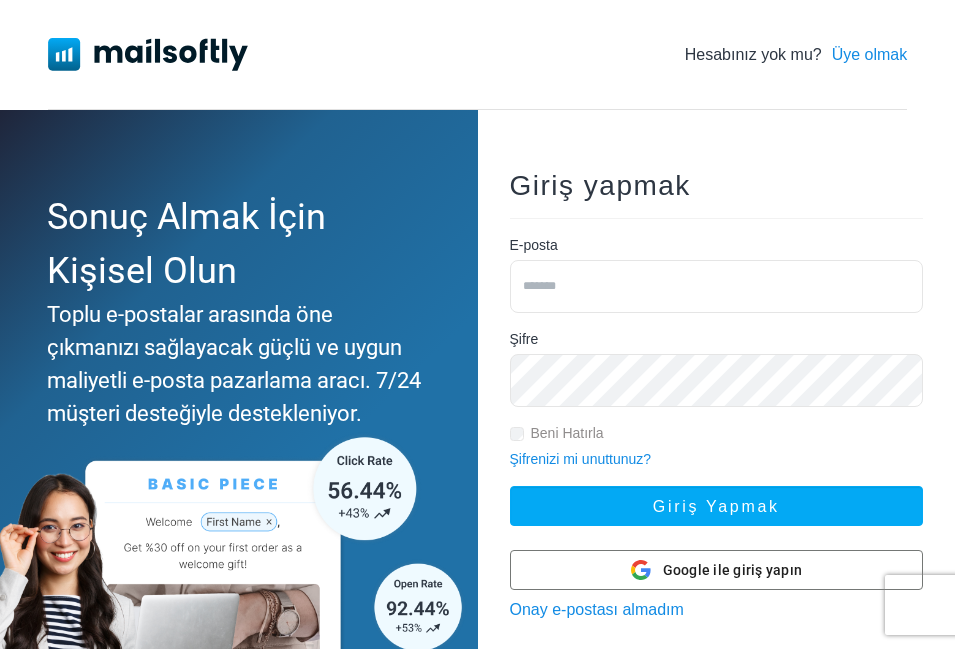 type on "*" 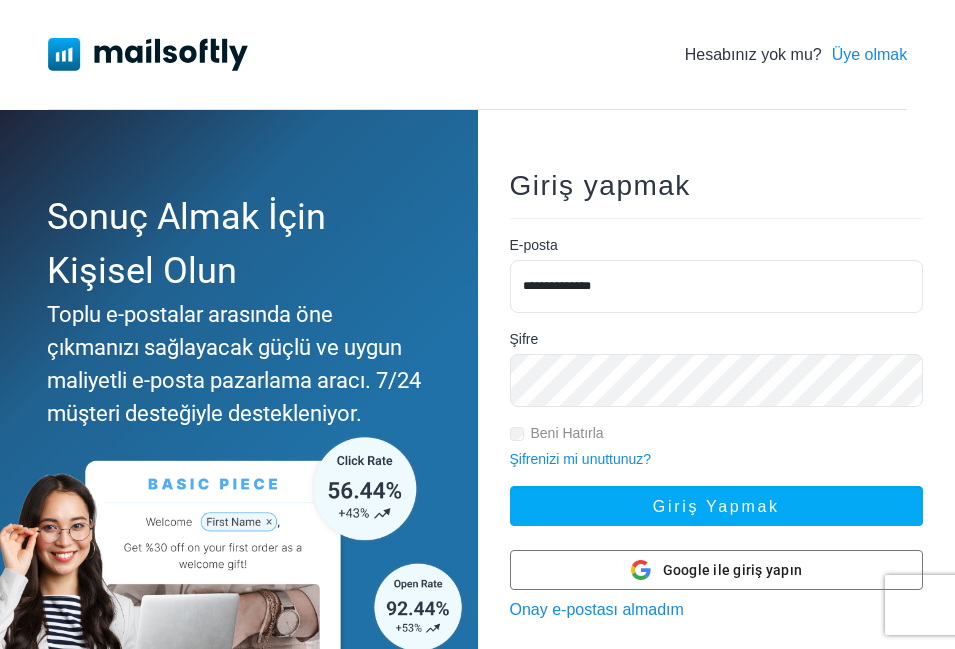 click on "**********" at bounding box center [717, 286] 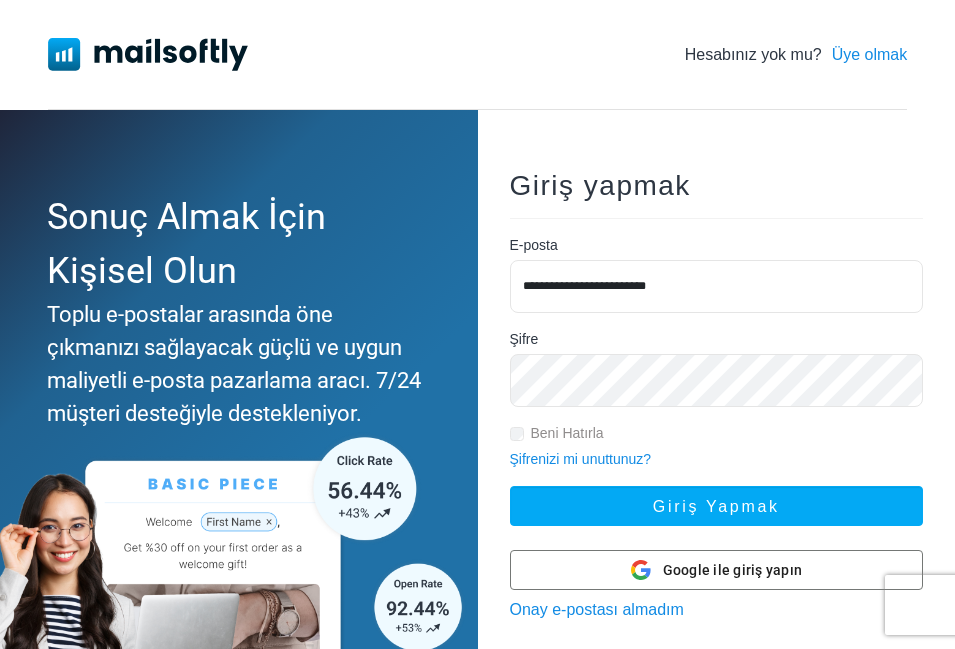 type on "**********" 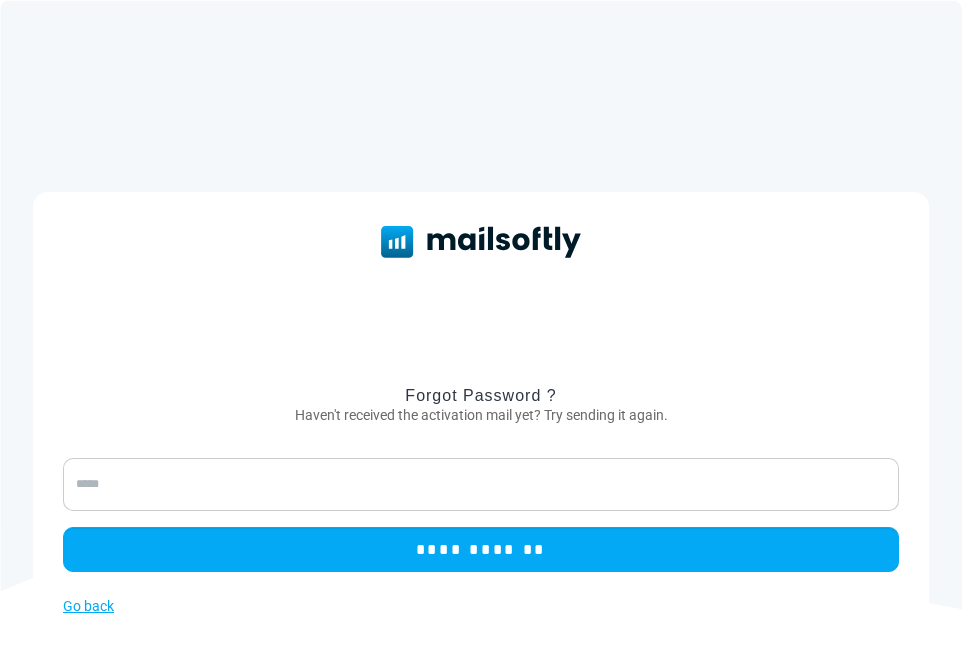 scroll, scrollTop: 0, scrollLeft: 0, axis: both 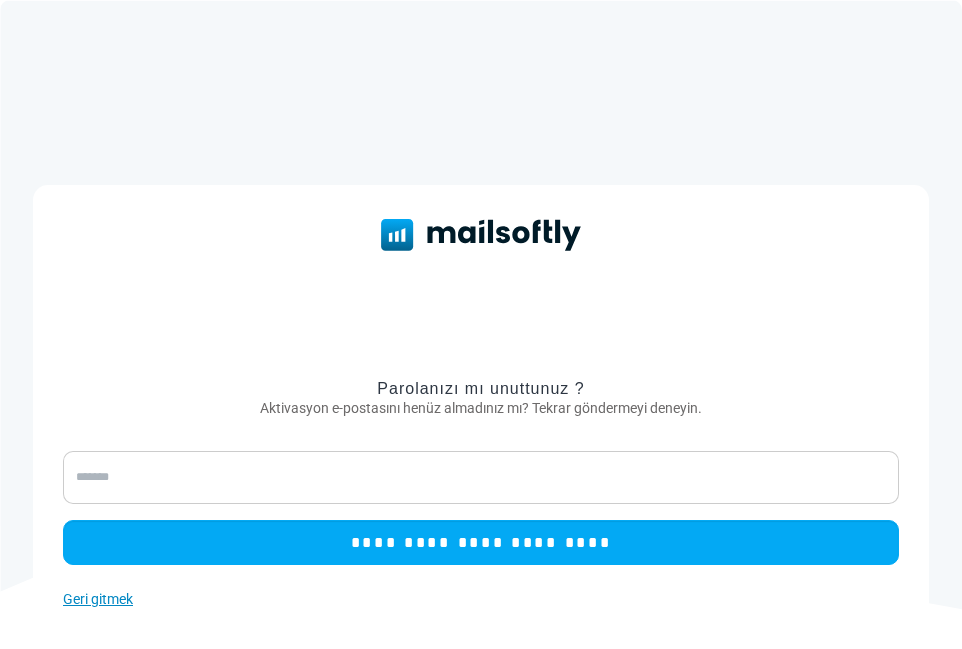 click on "Geri gitmek" at bounding box center [98, 599] 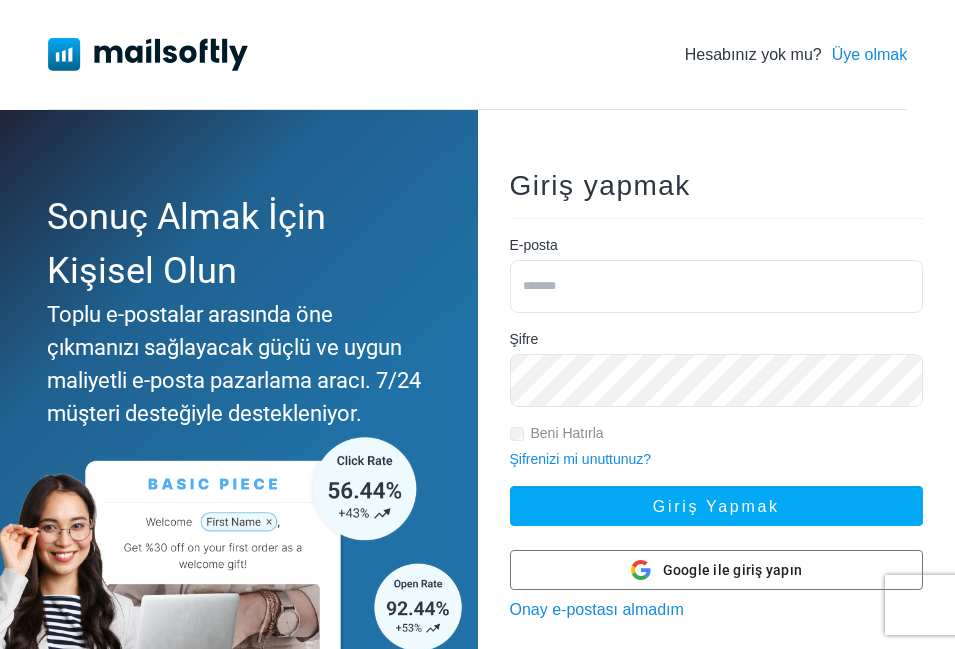 scroll, scrollTop: 0, scrollLeft: 0, axis: both 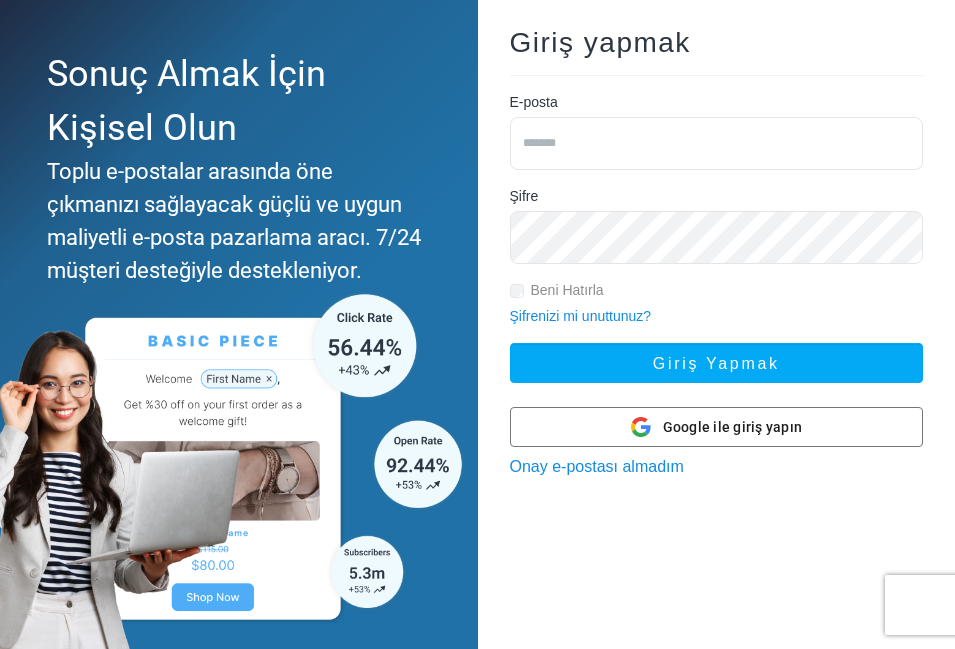 click at bounding box center [717, 143] 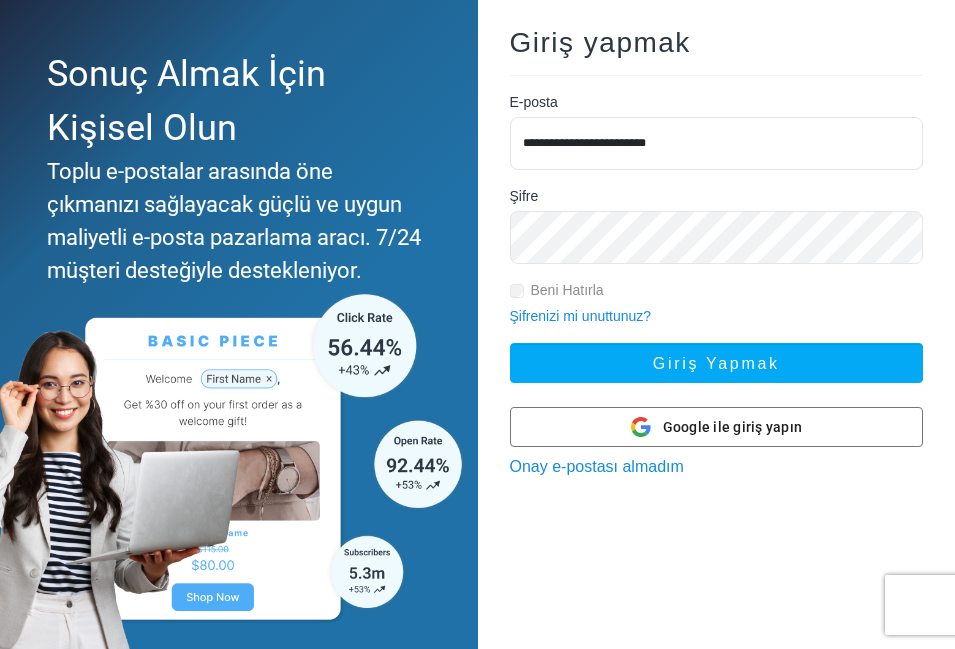 type on "**********" 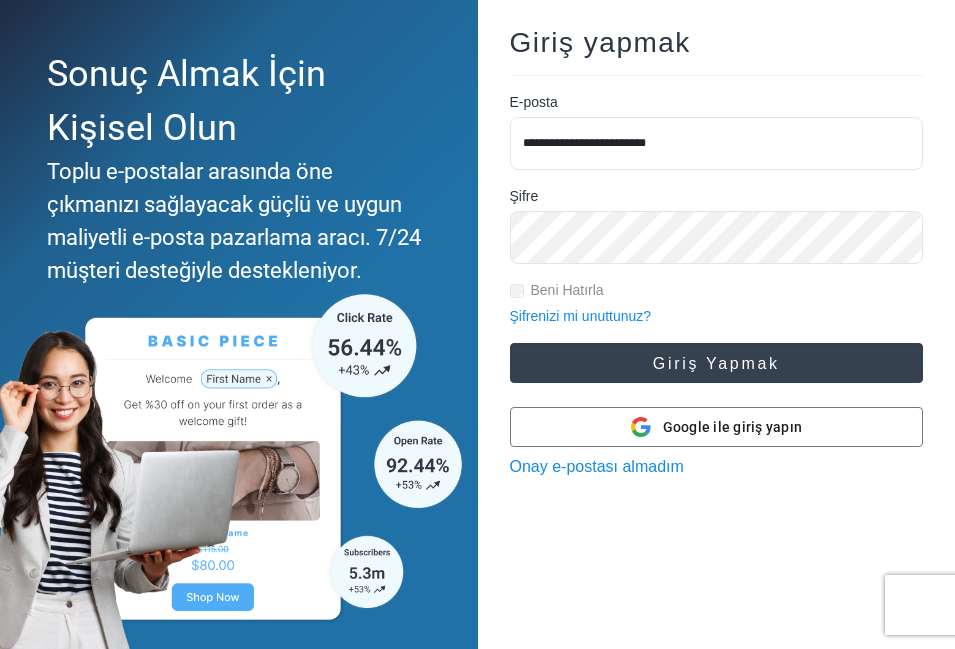click on "Giriş yapmak" at bounding box center (717, 363) 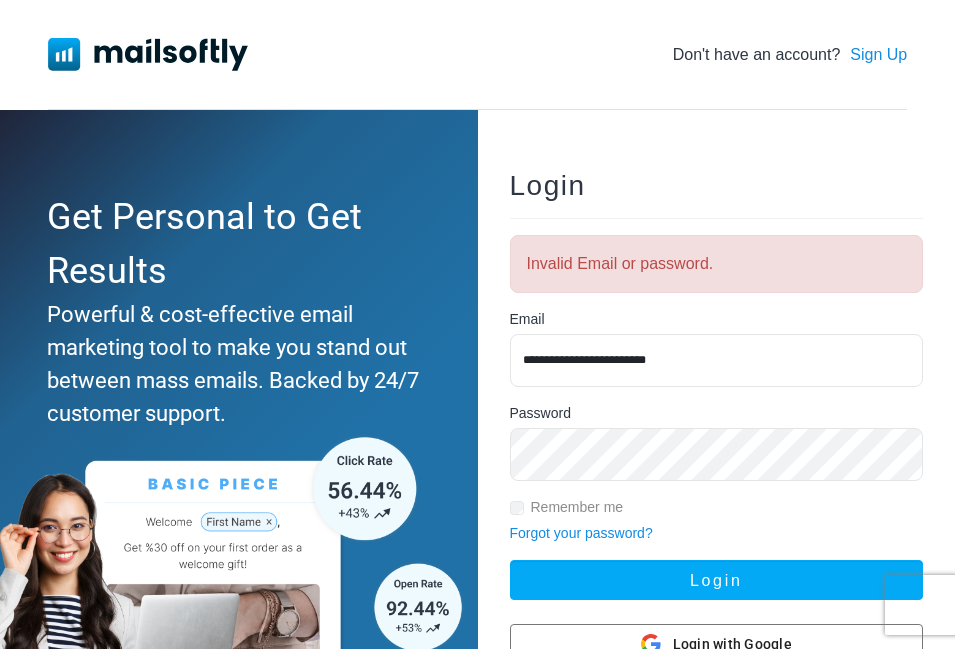 scroll, scrollTop: 0, scrollLeft: 0, axis: both 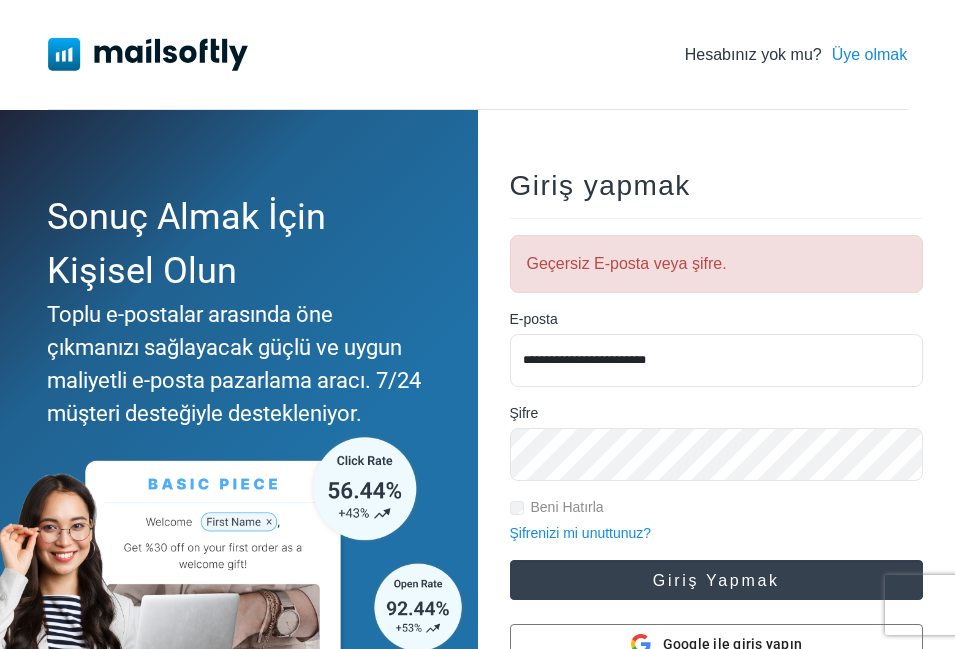 click on "Giriş yapmak" at bounding box center [717, 580] 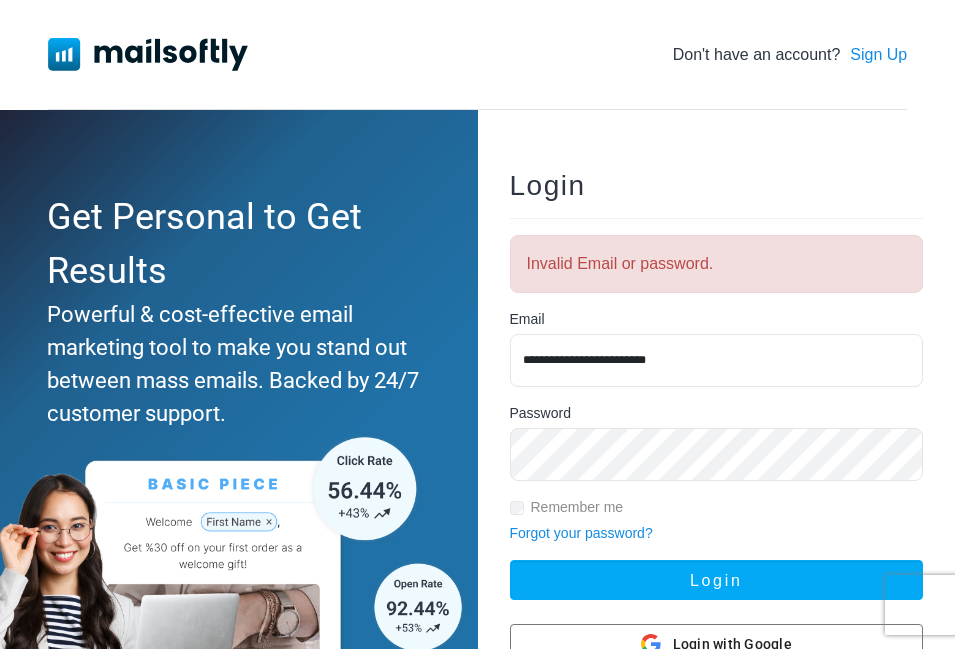 scroll, scrollTop: 0, scrollLeft: 0, axis: both 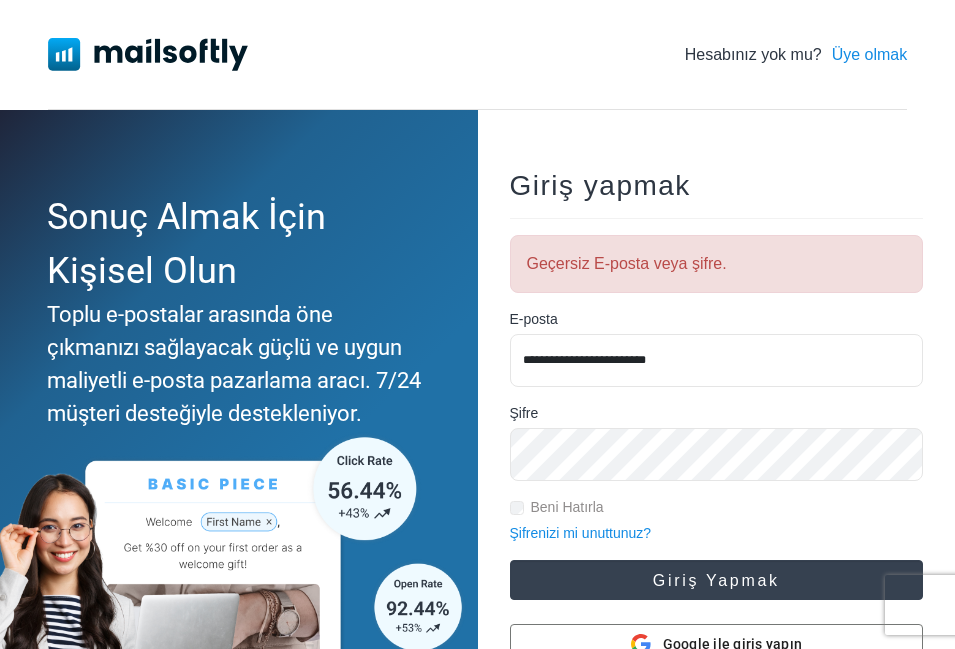 click on "Giriş yapmak" at bounding box center (717, 580) 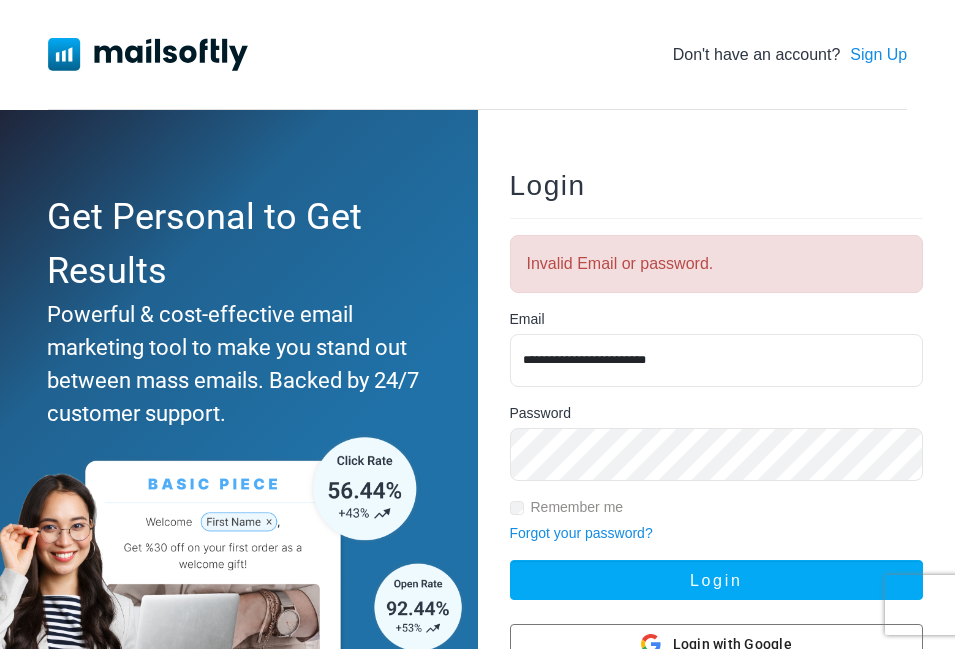 scroll, scrollTop: 0, scrollLeft: 0, axis: both 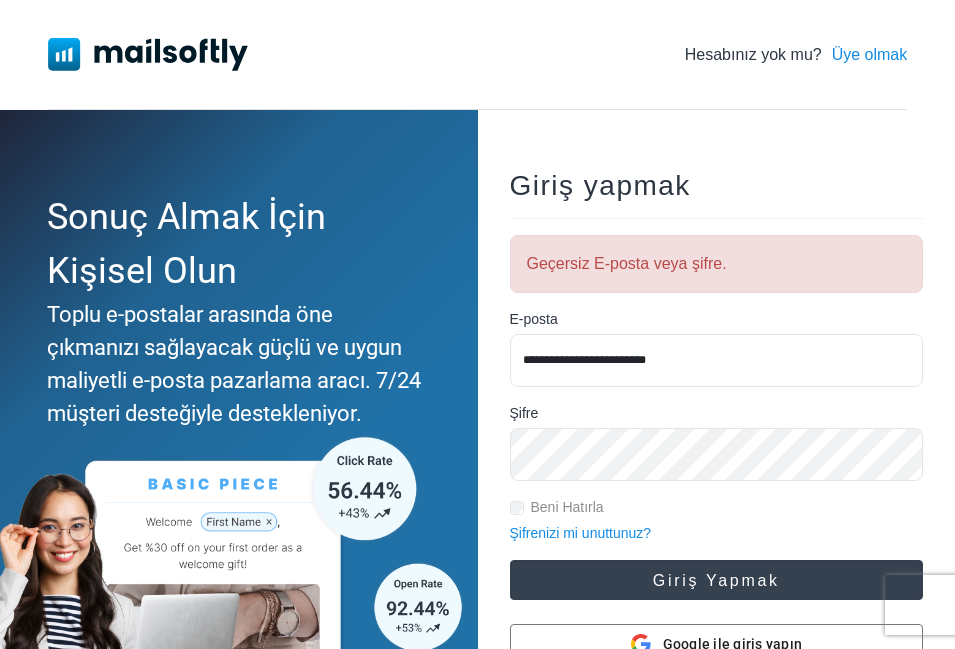click on "Giriş yapmak" at bounding box center (716, 580) 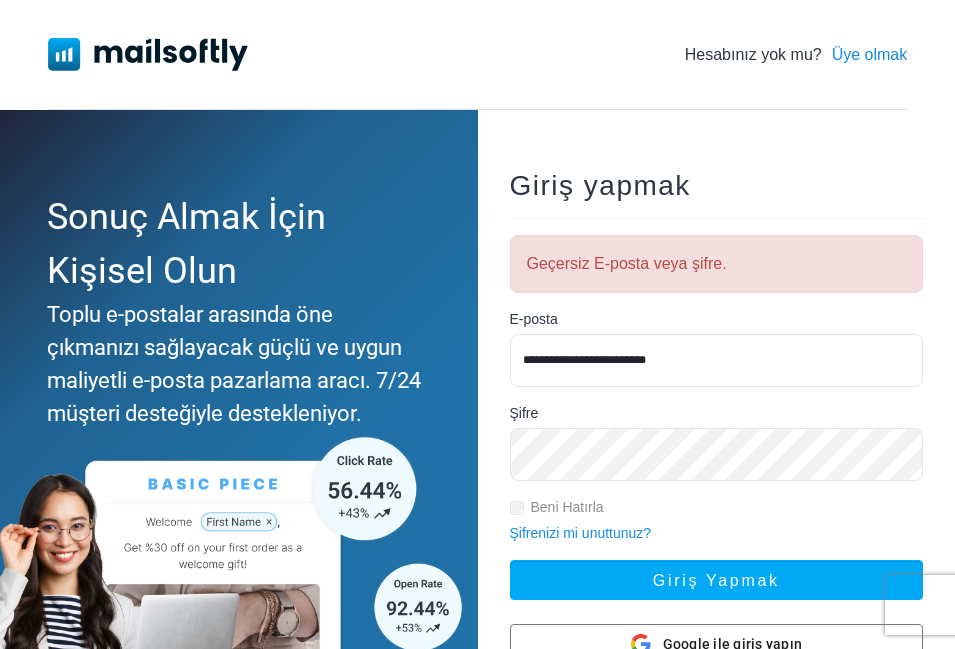 scroll, scrollTop: 0, scrollLeft: 0, axis: both 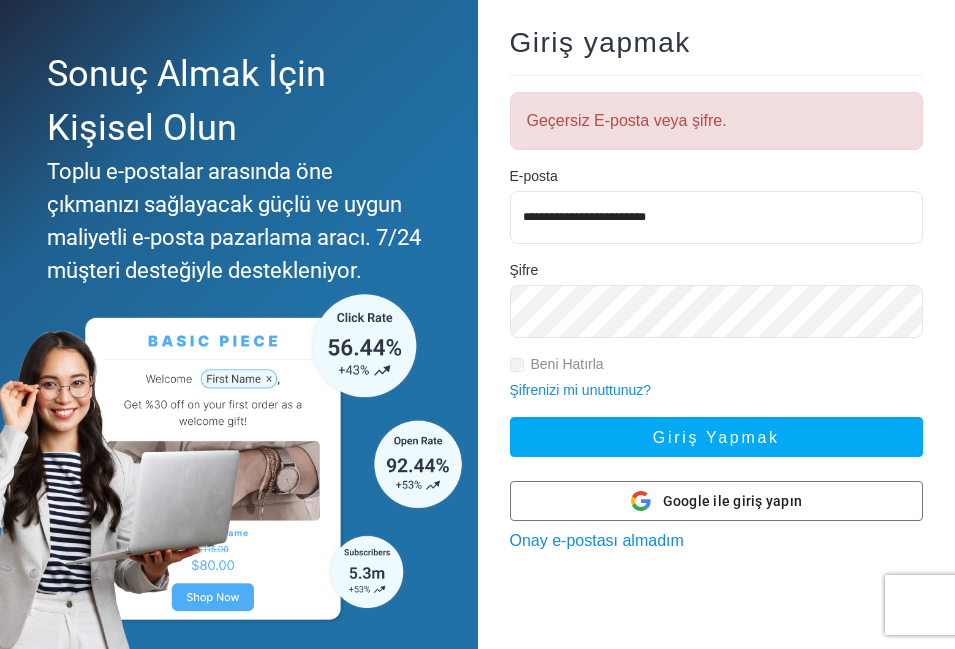 click on "Şifrenizi mi unuttunuz?" at bounding box center (581, 390) 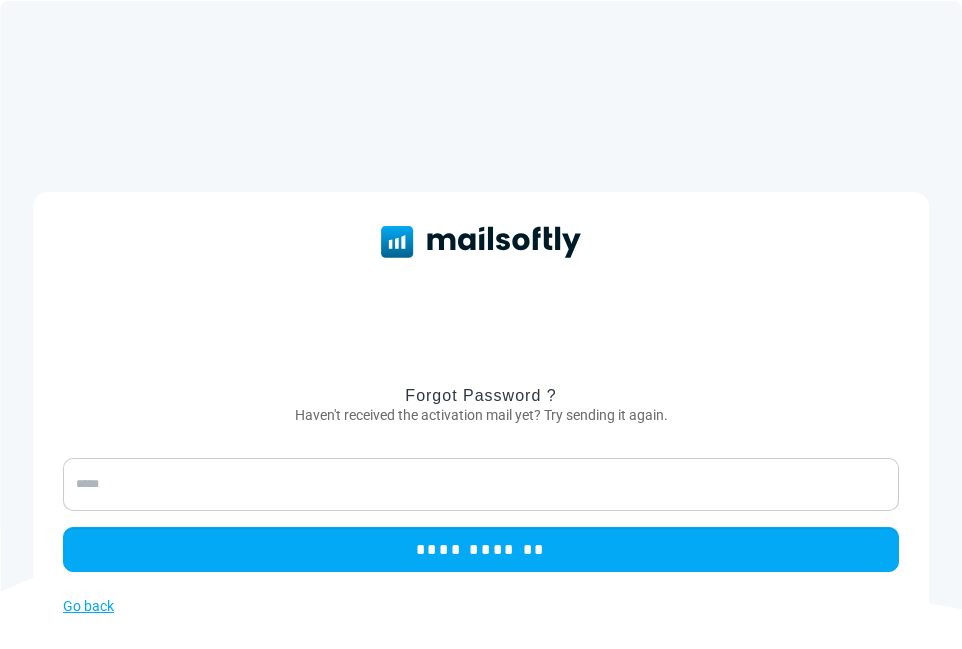 scroll, scrollTop: 0, scrollLeft: 0, axis: both 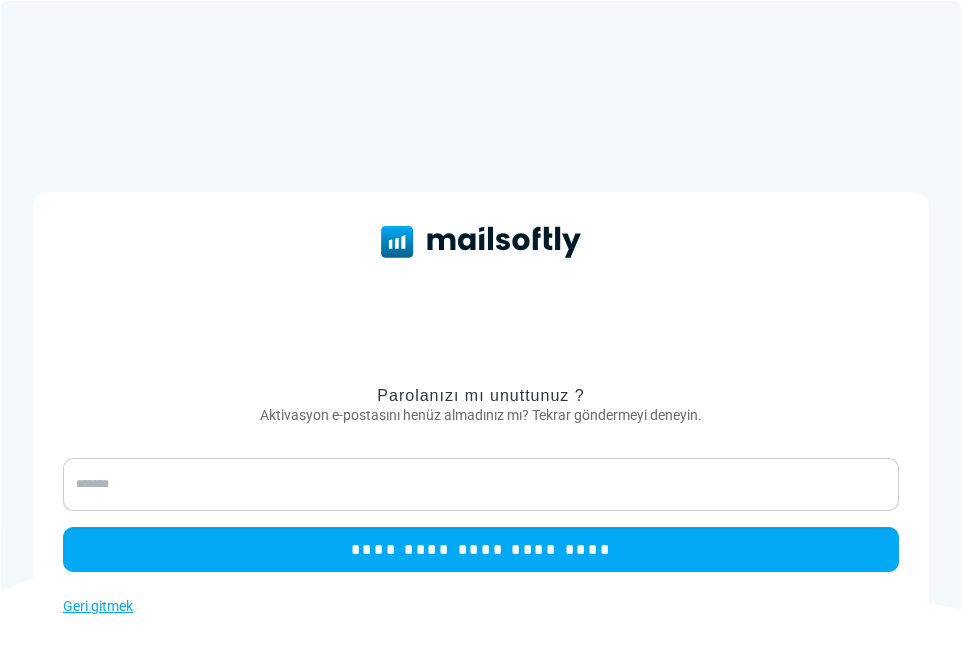 click at bounding box center (481, 484) 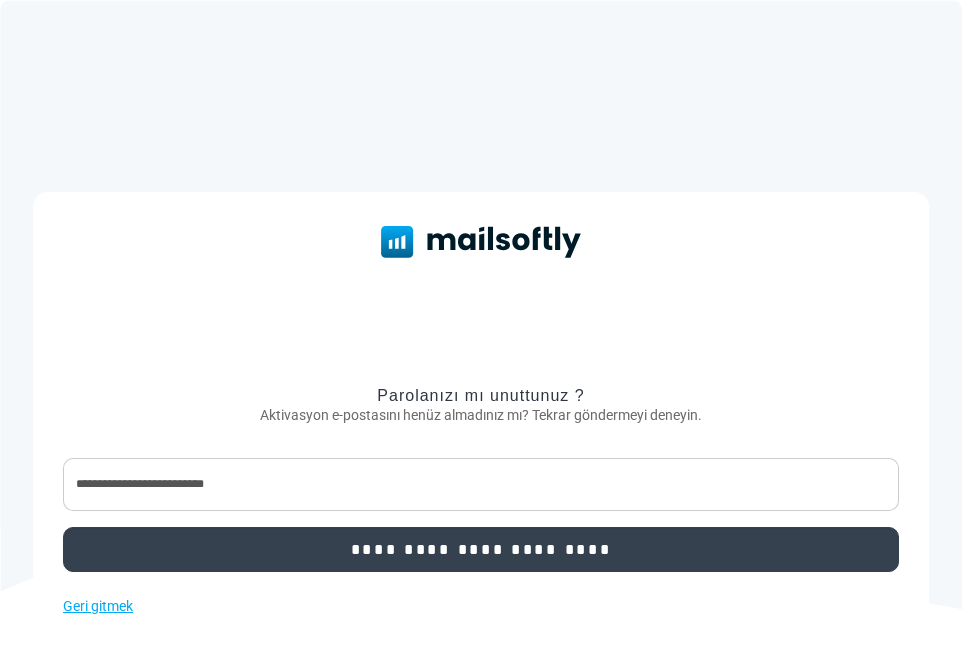 type on "**********" 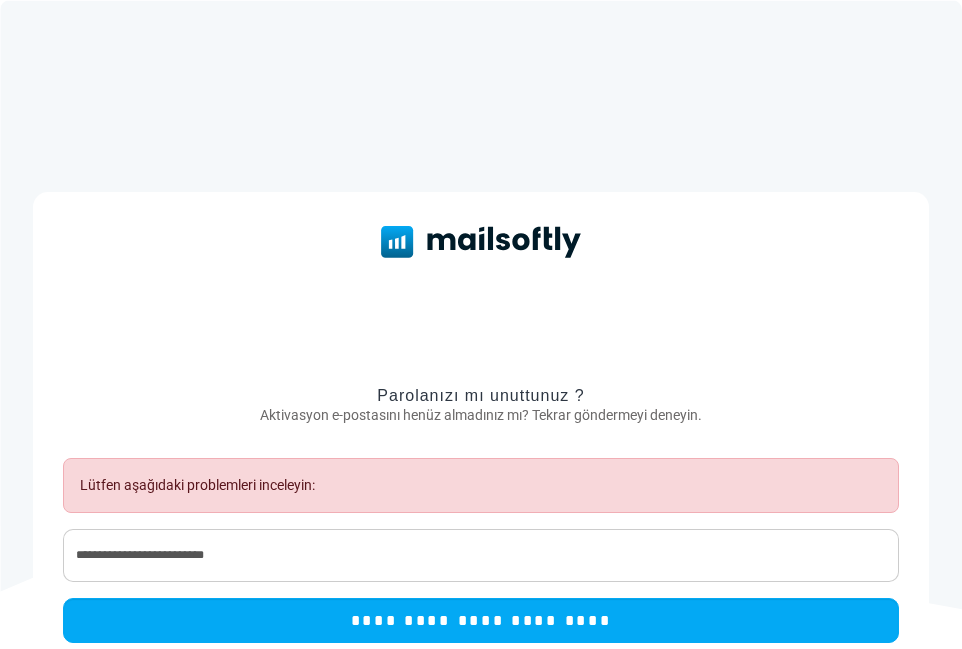 scroll, scrollTop: 0, scrollLeft: 0, axis: both 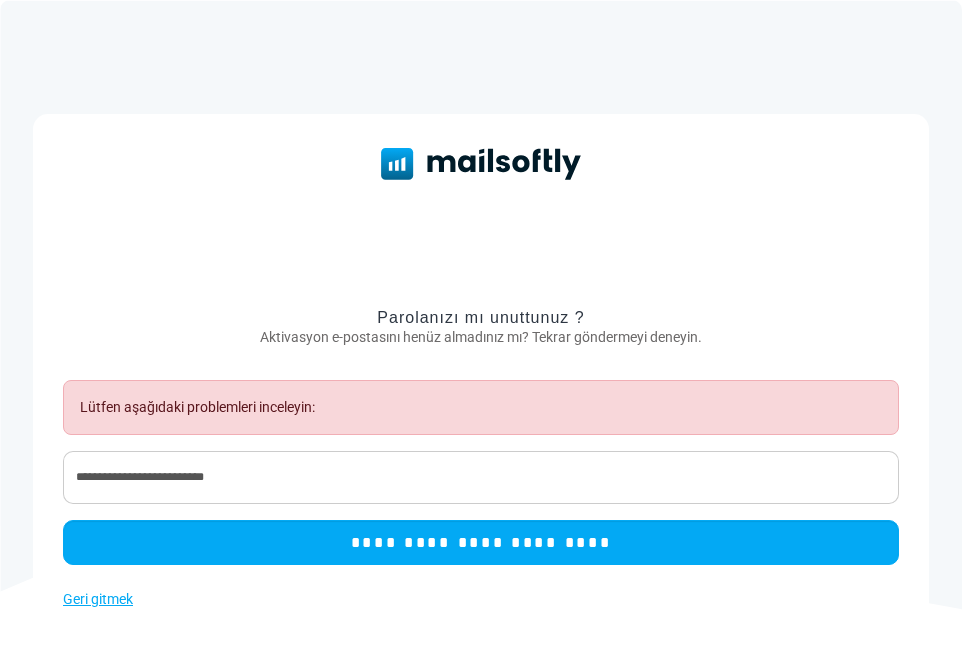 click on "Lütfen aşağıdaki problemleri inceleyin:" at bounding box center [481, 407] 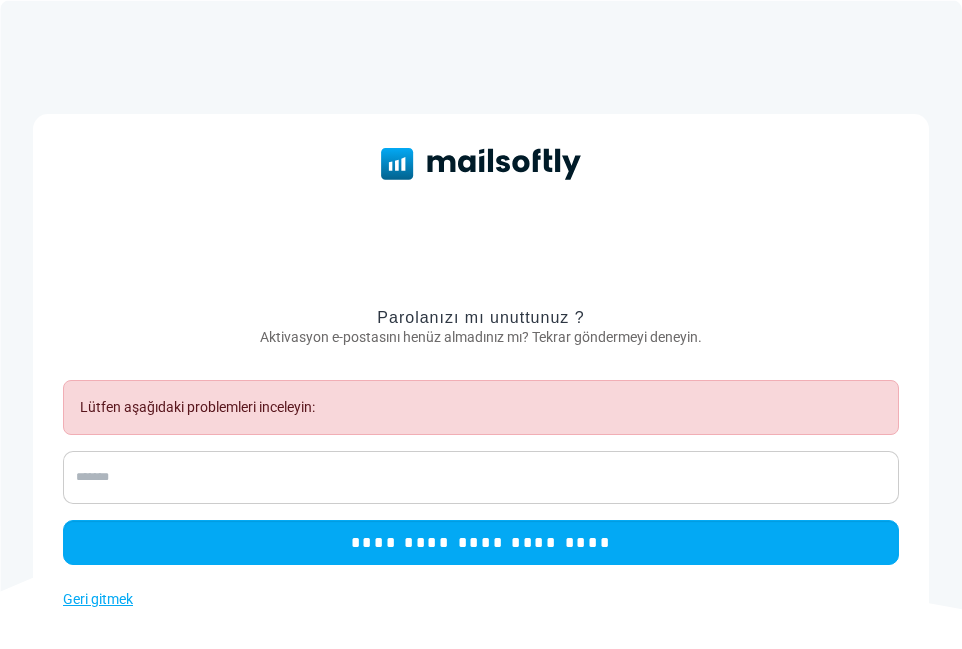 paste on "**********" 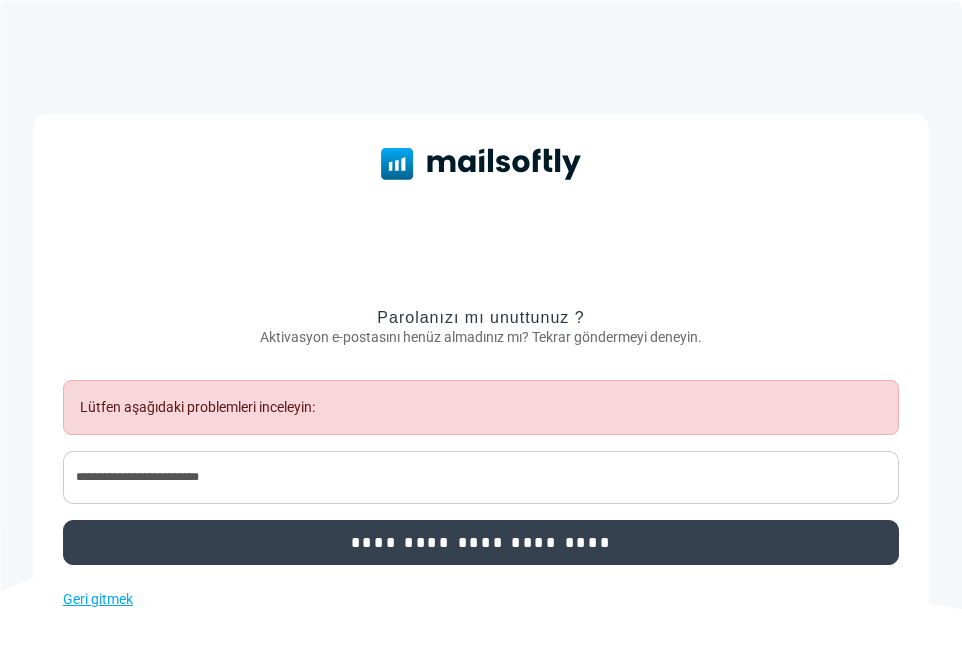 type on "**********" 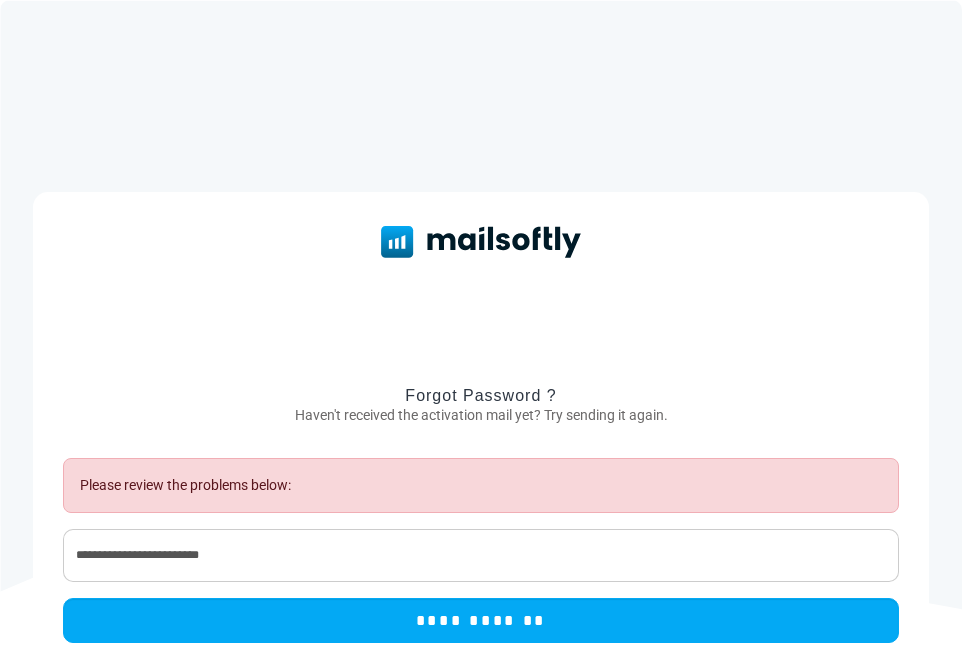scroll, scrollTop: 0, scrollLeft: 0, axis: both 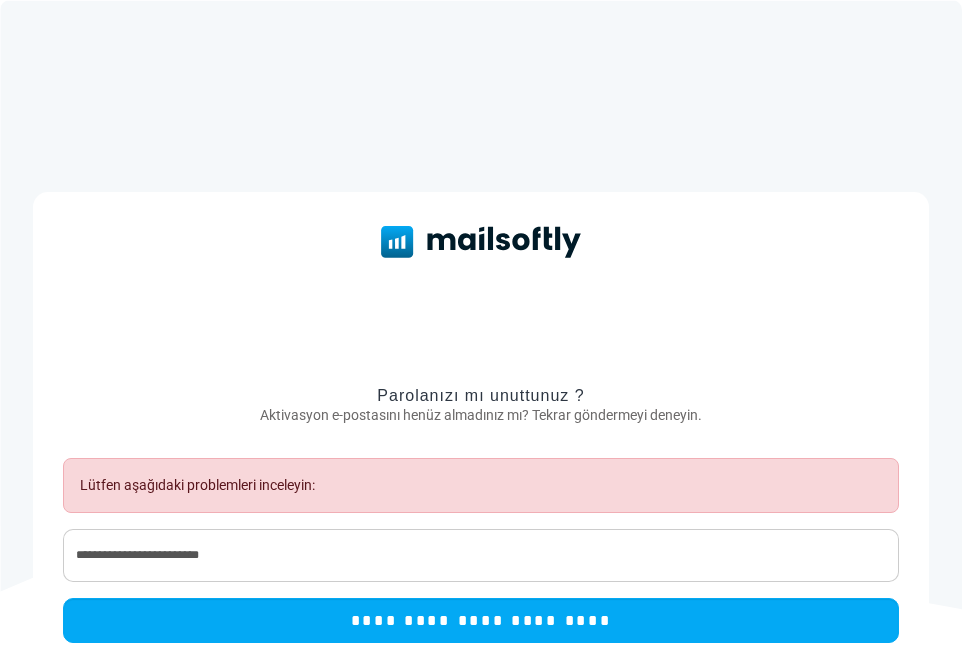 click on "Lütfen aşağıdaki problemleri inceleyin:" at bounding box center [197, 485] 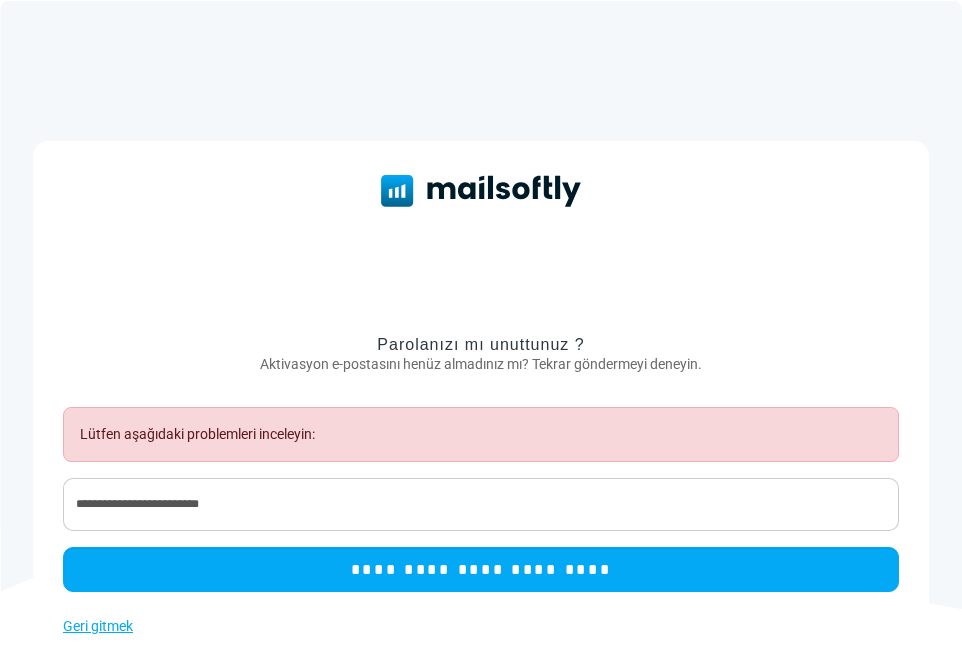 scroll, scrollTop: 78, scrollLeft: 0, axis: vertical 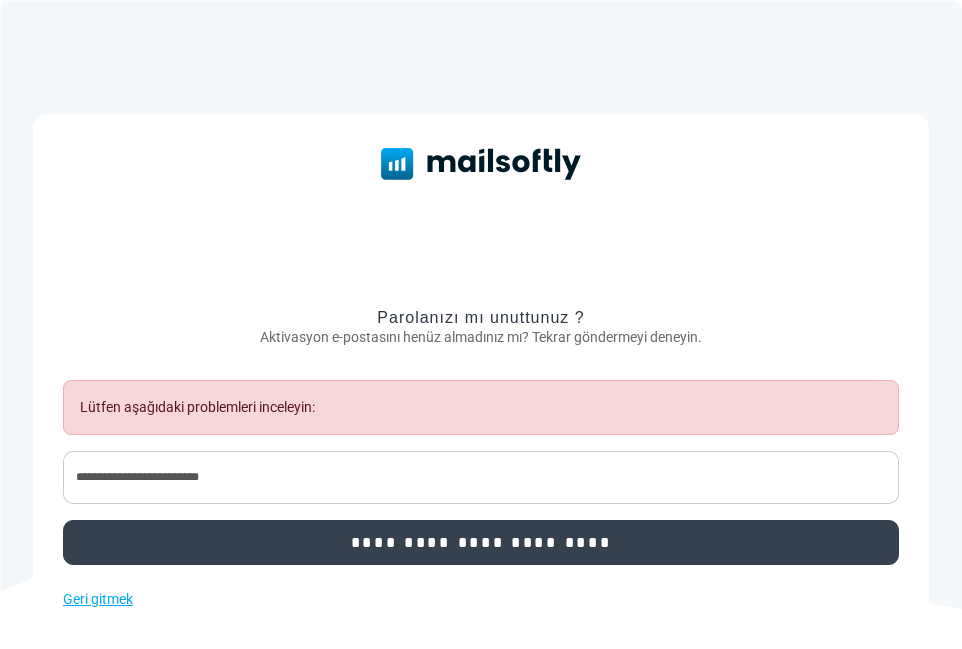 click on "**********" at bounding box center [481, 542] 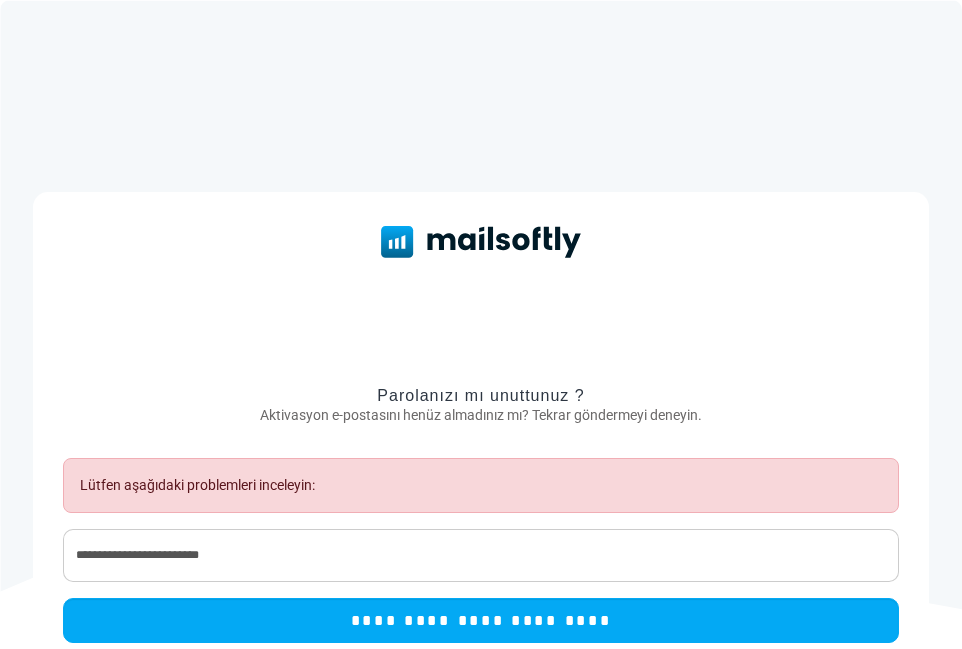 scroll, scrollTop: 0, scrollLeft: 0, axis: both 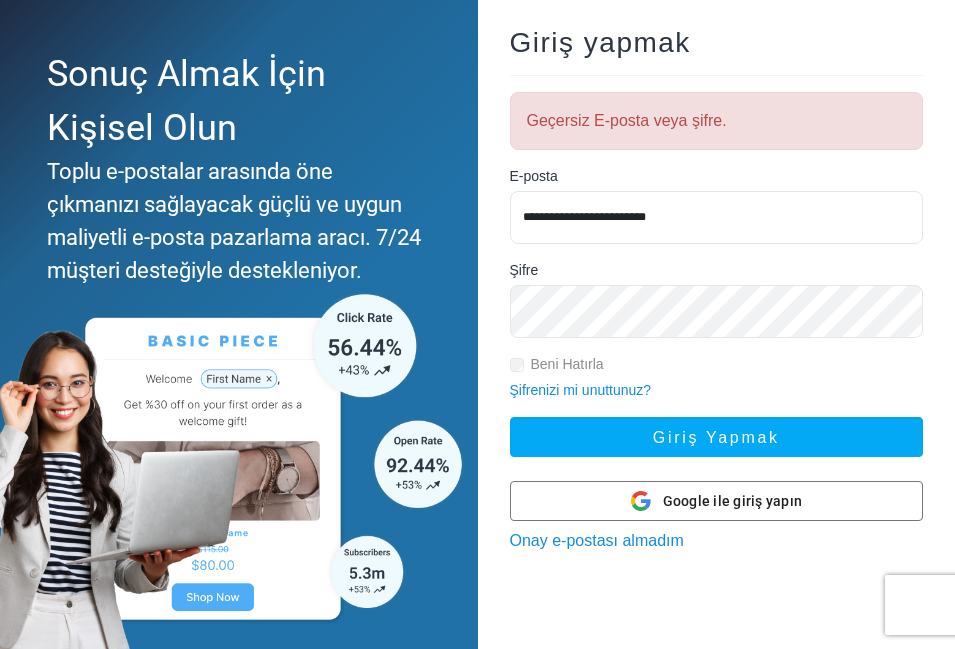click on "Şifrenizi mi unuttunuz?" at bounding box center [581, 390] 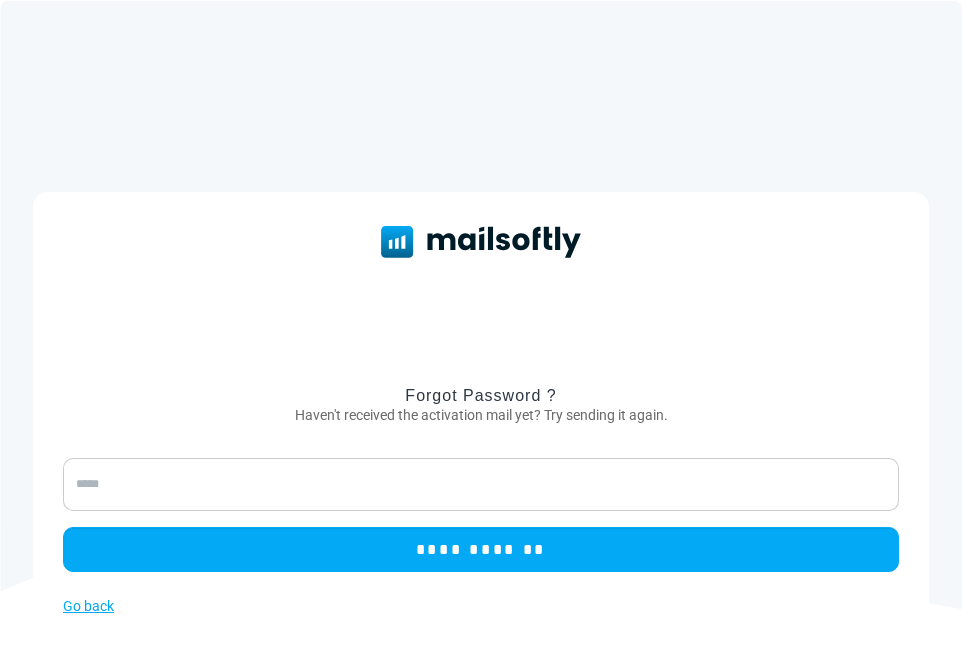 scroll, scrollTop: 0, scrollLeft: 0, axis: both 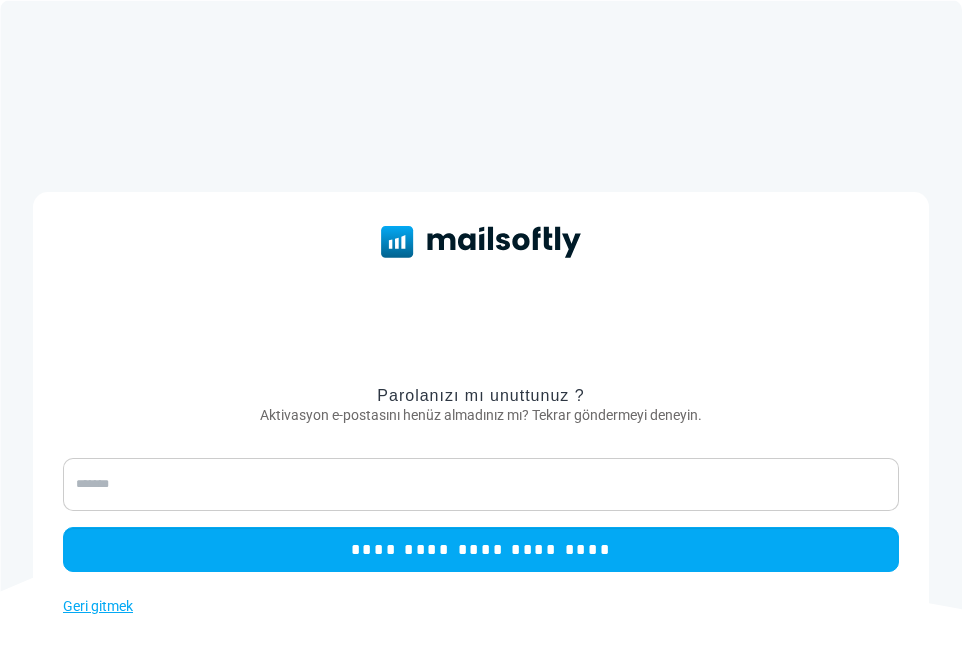 click at bounding box center (481, 484) 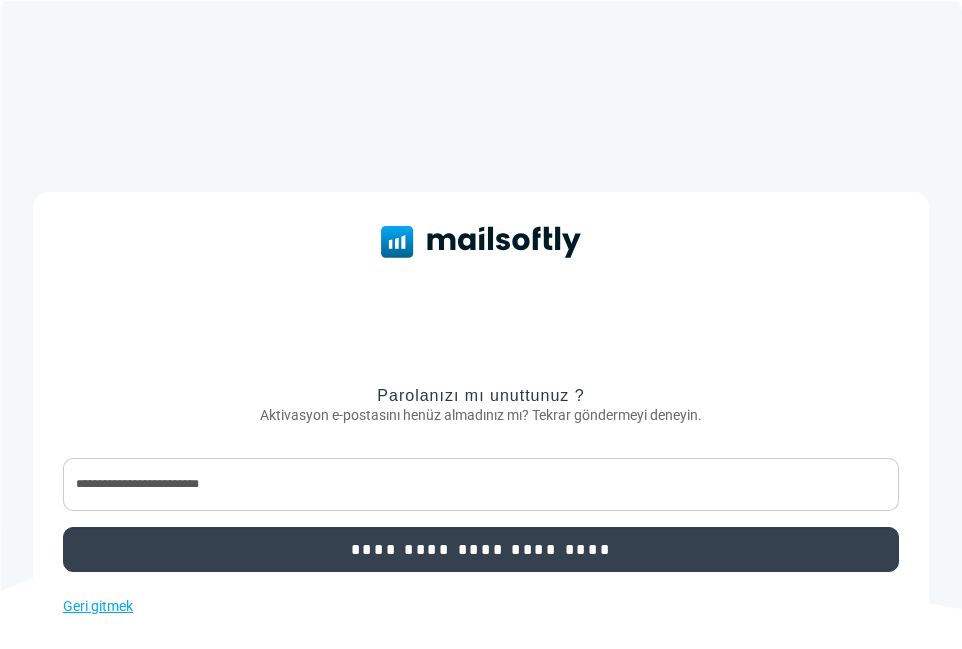 click on "**********" at bounding box center [481, 549] 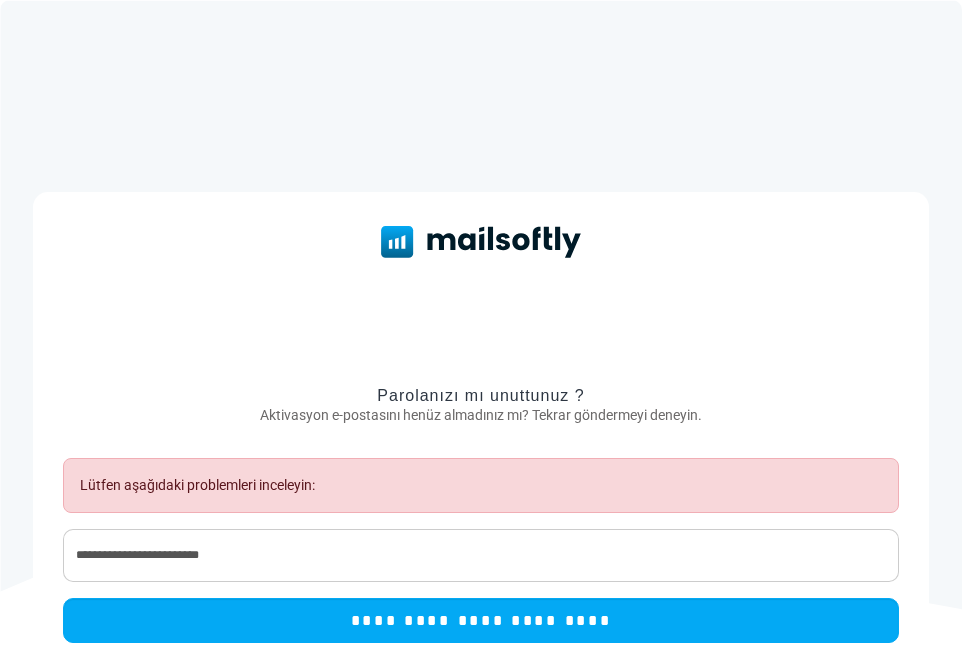scroll, scrollTop: 0, scrollLeft: 0, axis: both 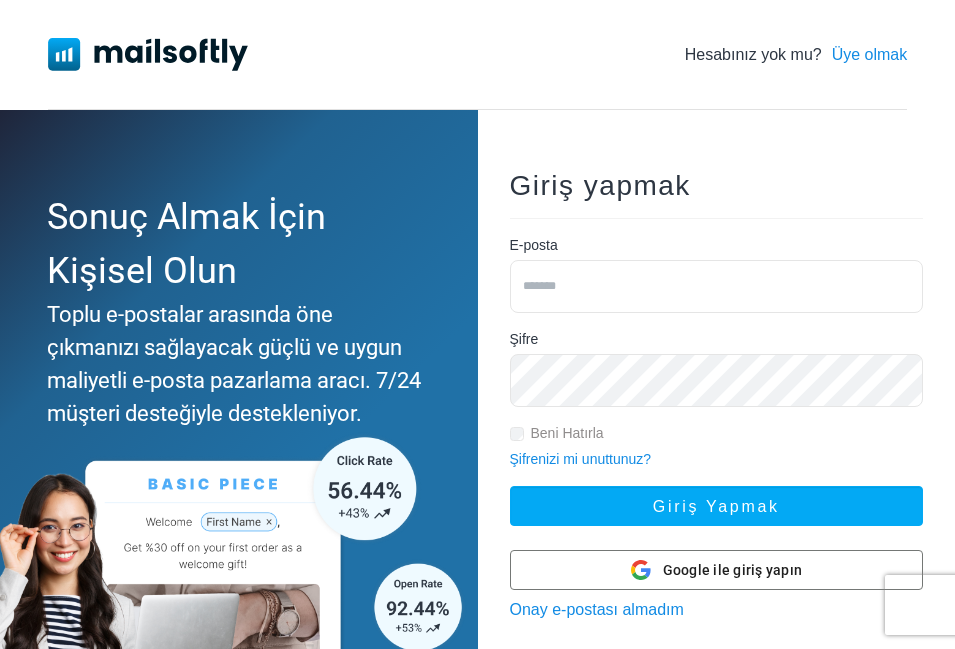 click at bounding box center [717, 286] 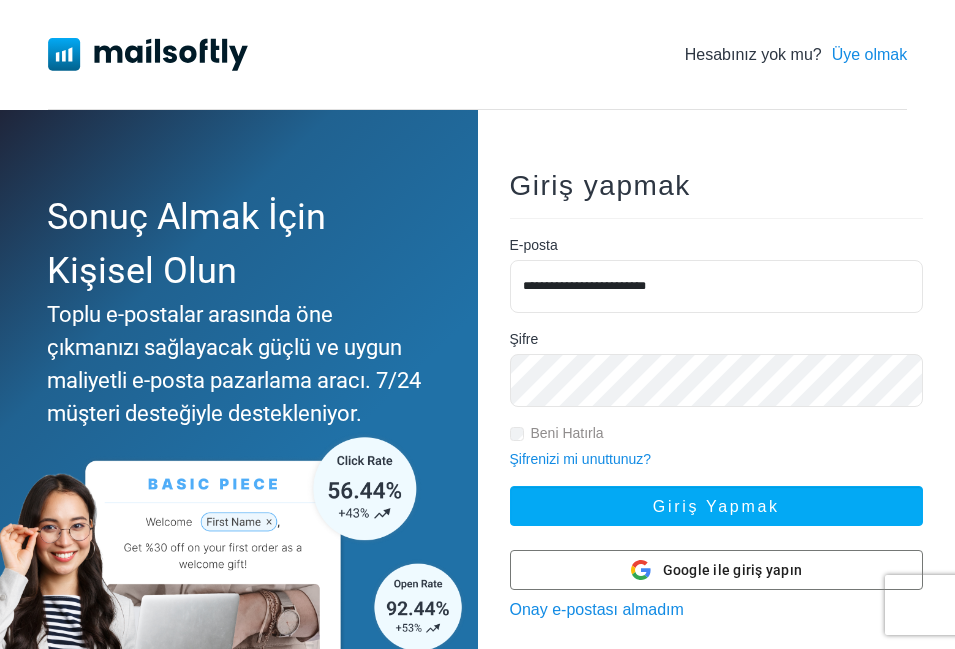 click on "Şifrenizi mi unuttunuz?" at bounding box center [581, 459] 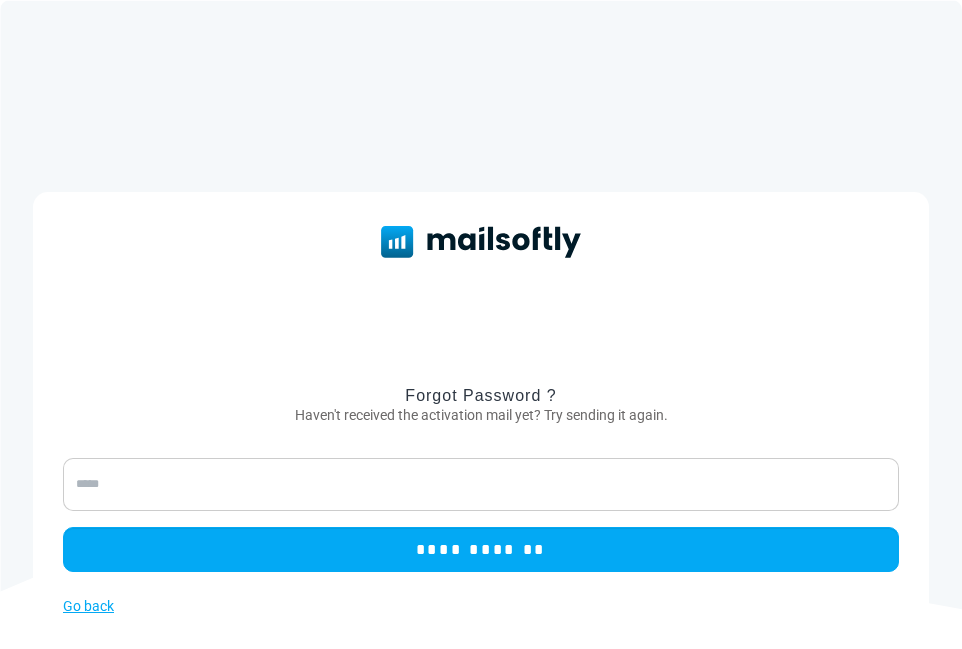 scroll, scrollTop: 0, scrollLeft: 0, axis: both 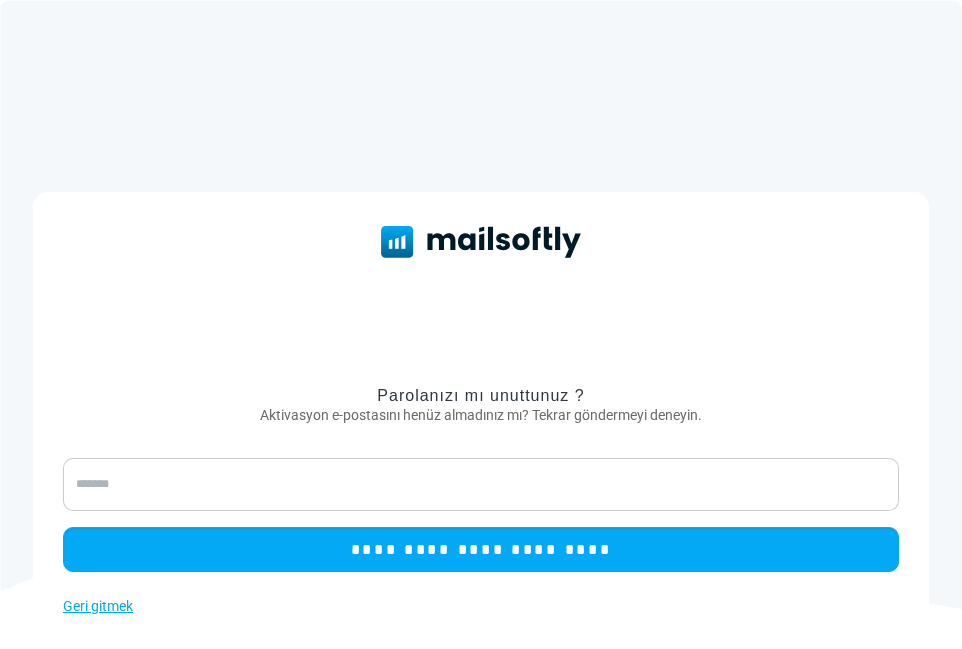 click at bounding box center [481, 484] 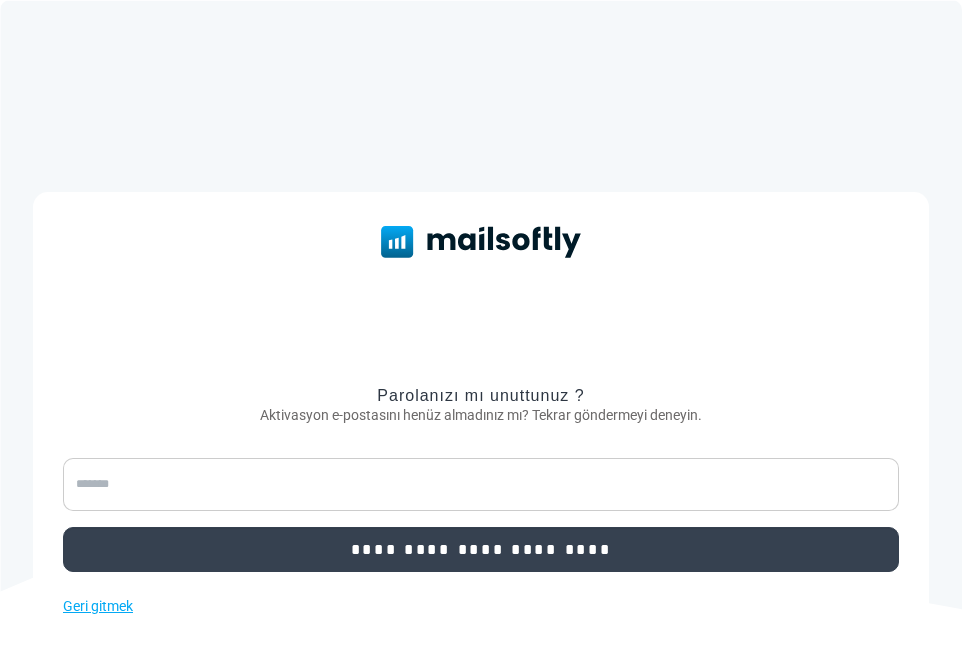 type on "**********" 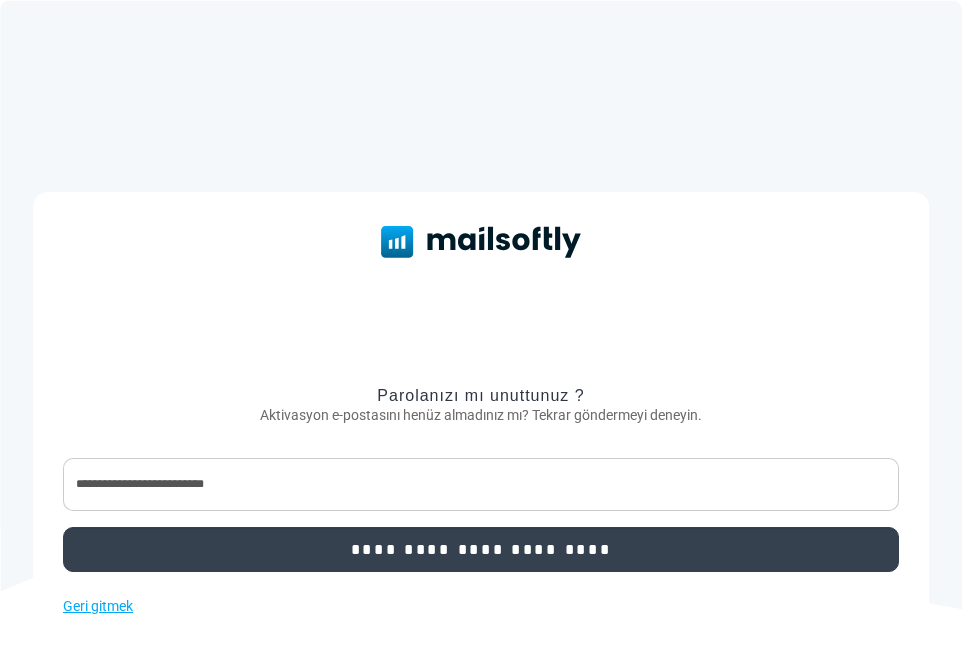 click on "**********" at bounding box center [481, 549] 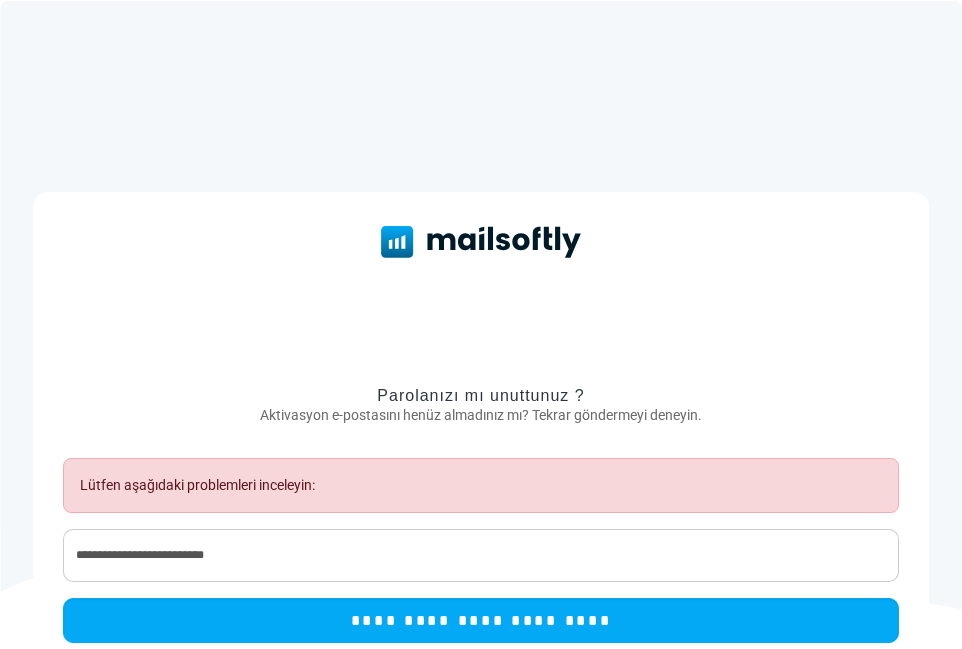 scroll, scrollTop: 0, scrollLeft: 0, axis: both 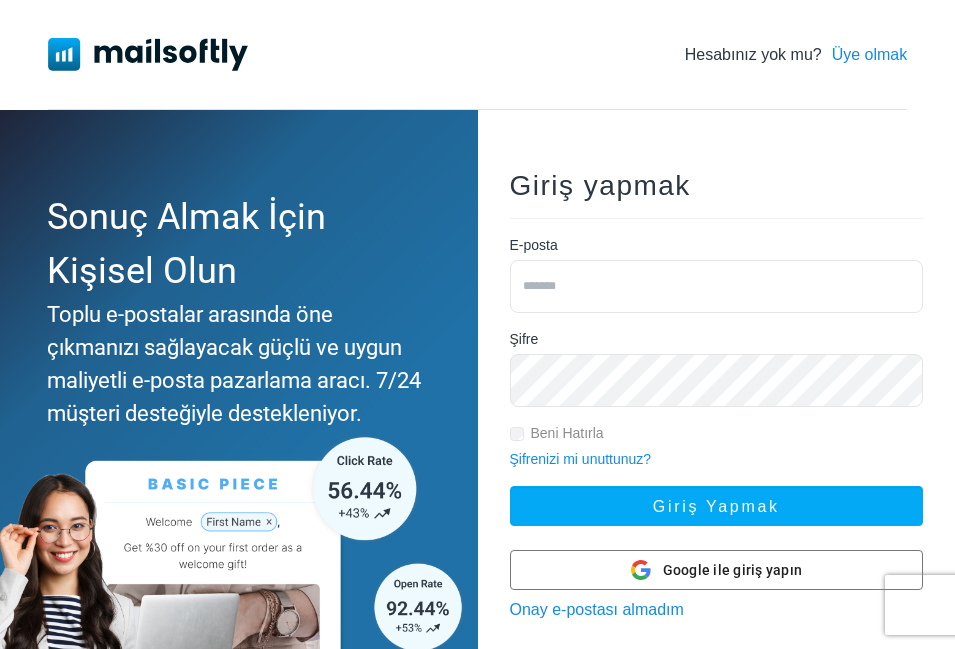 click at bounding box center (717, 286) 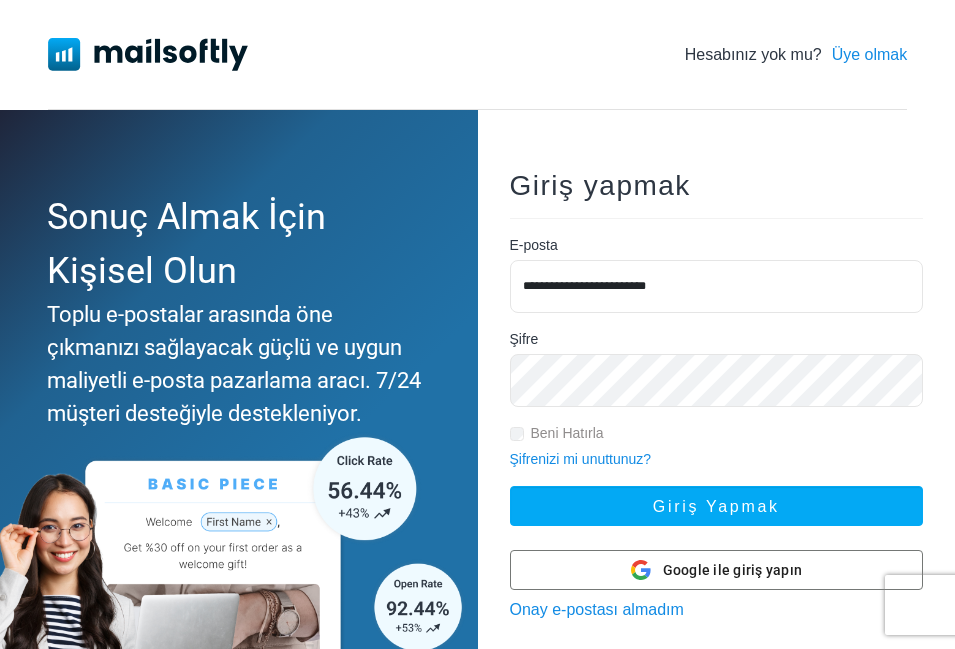 click on "Giriş yapmak" at bounding box center (717, 506) 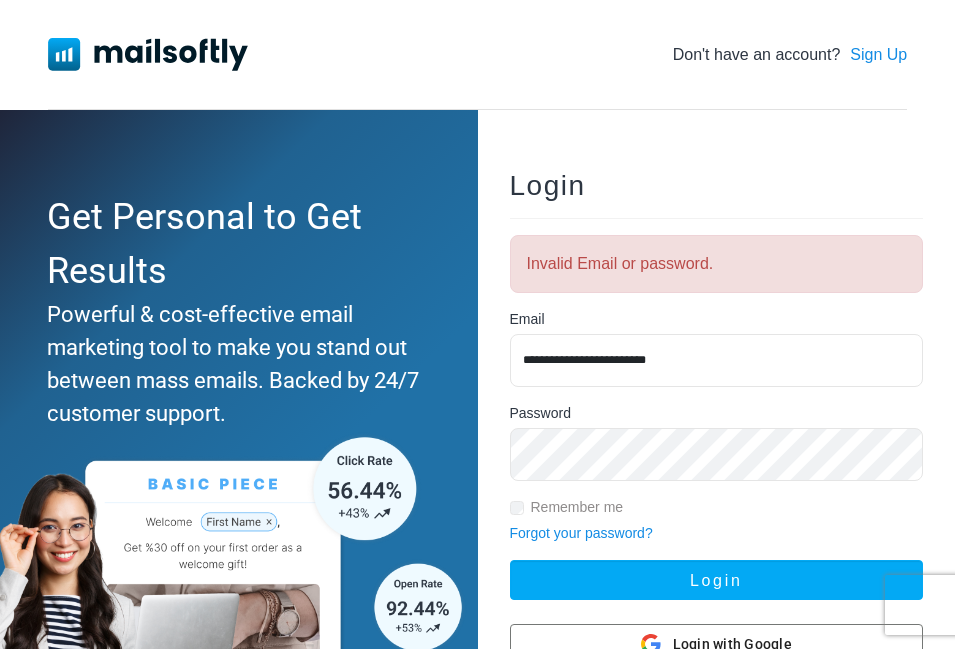 scroll, scrollTop: 0, scrollLeft: 0, axis: both 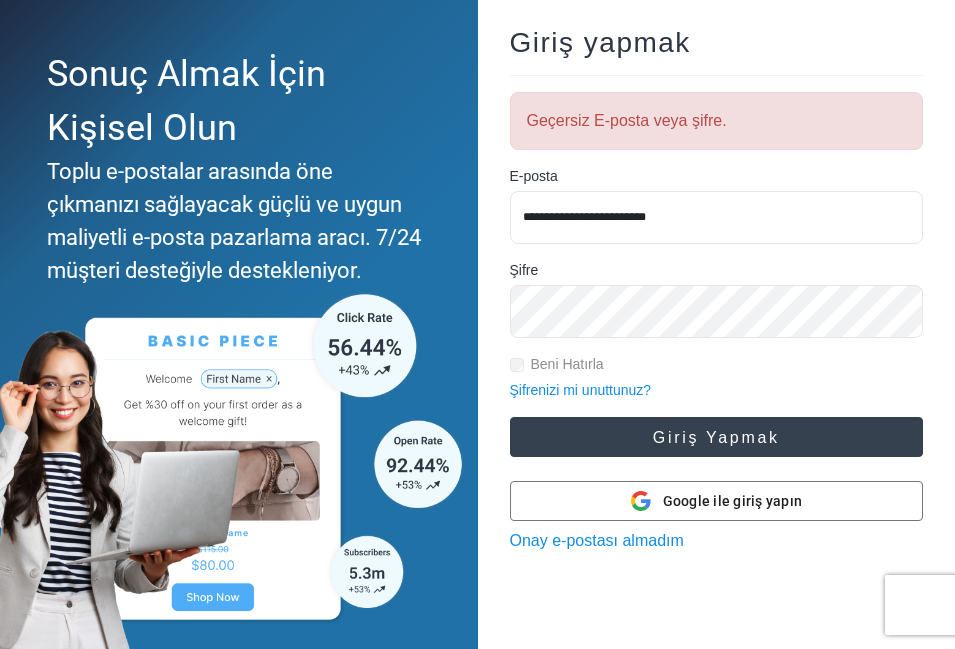 click on "Giriş yapmak" at bounding box center (717, 437) 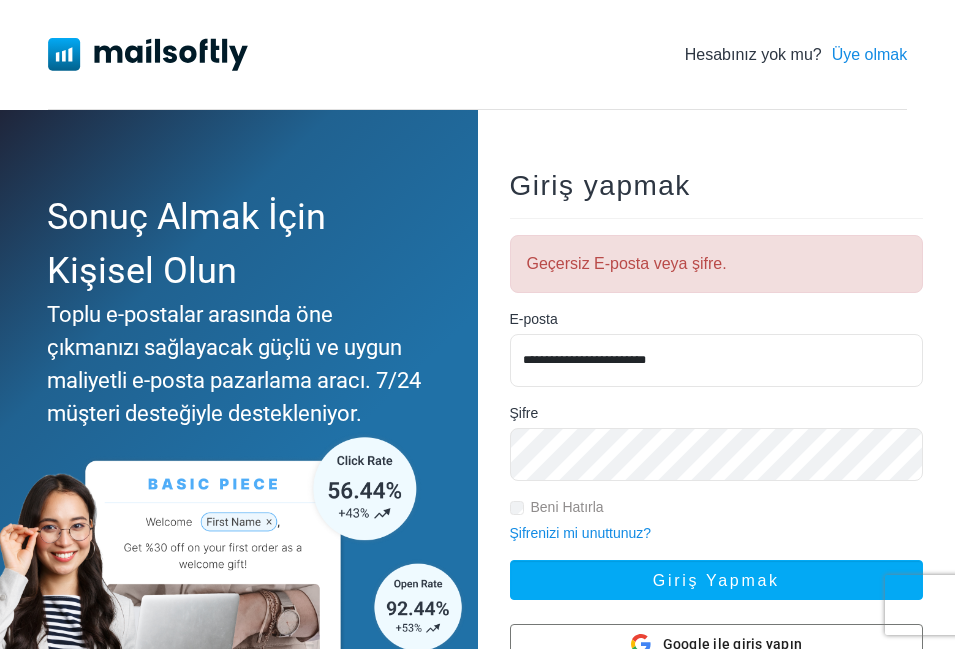 scroll, scrollTop: 0, scrollLeft: 0, axis: both 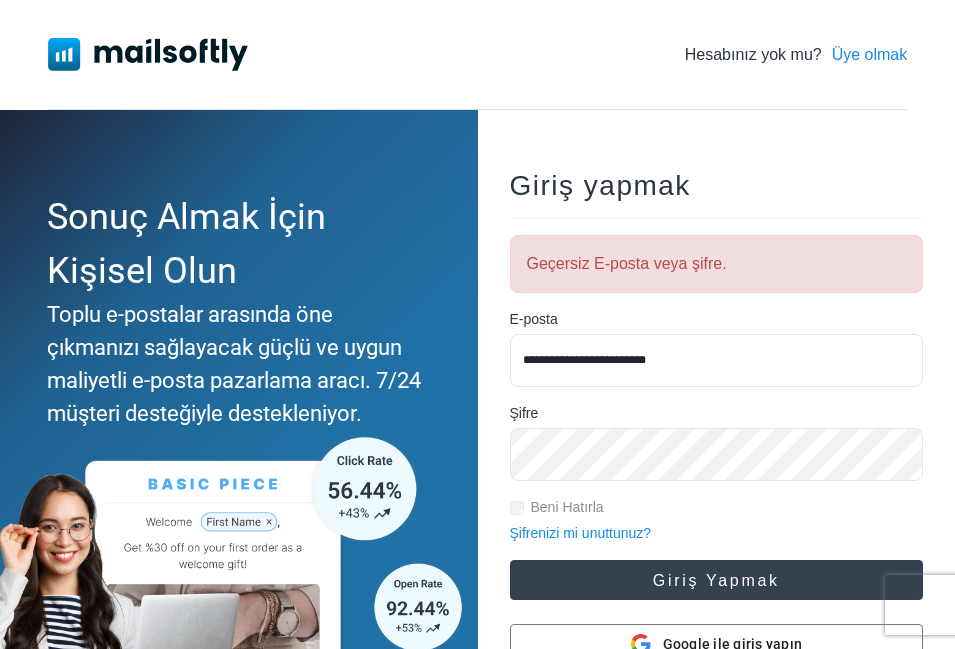 click on "Giriş yapmak" at bounding box center [717, 580] 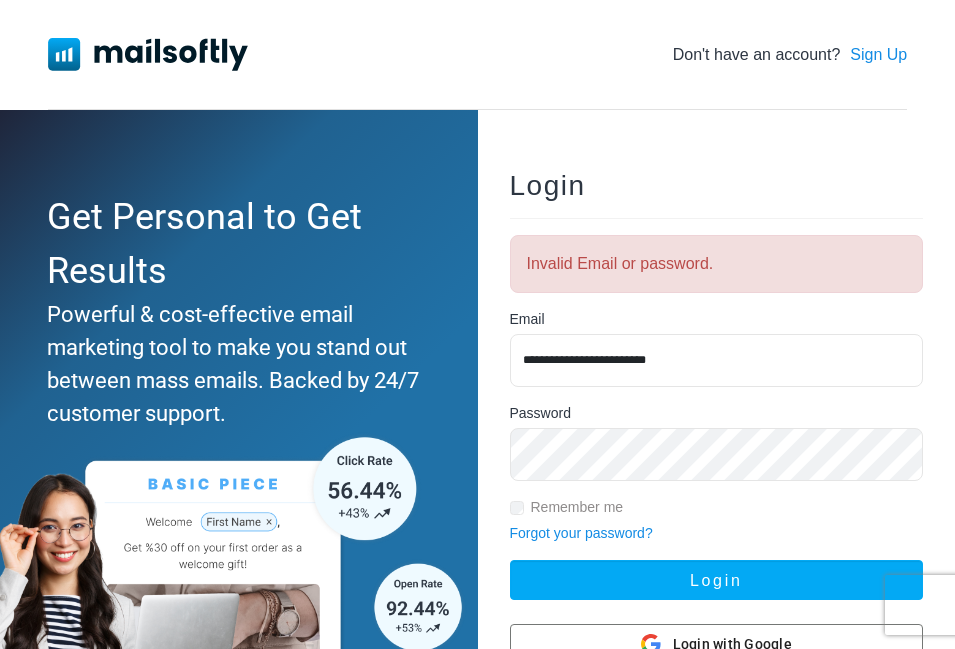 scroll, scrollTop: 0, scrollLeft: 0, axis: both 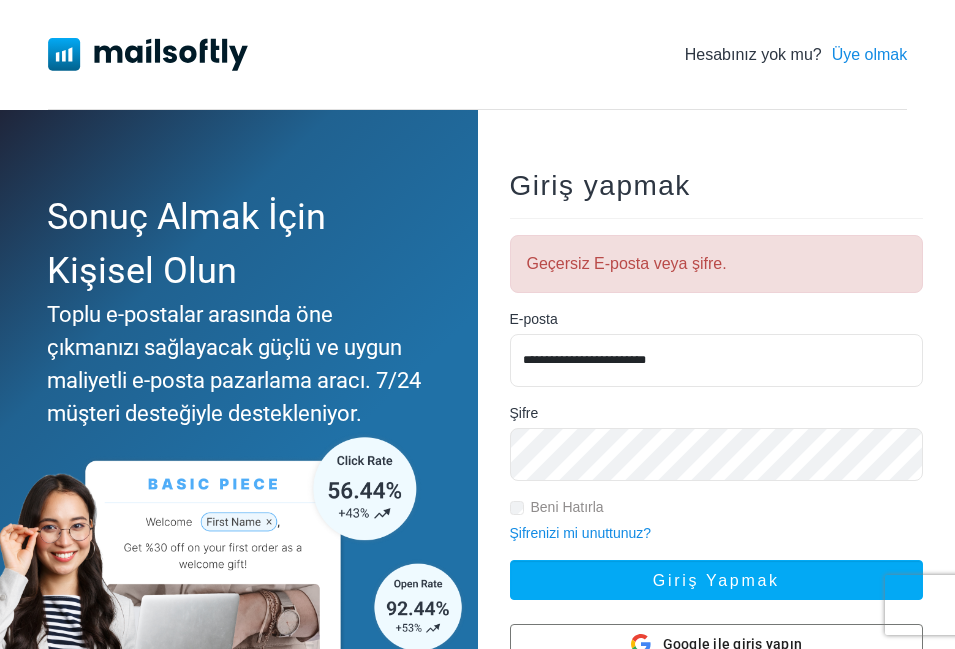 click on "**********" at bounding box center [717, 436] 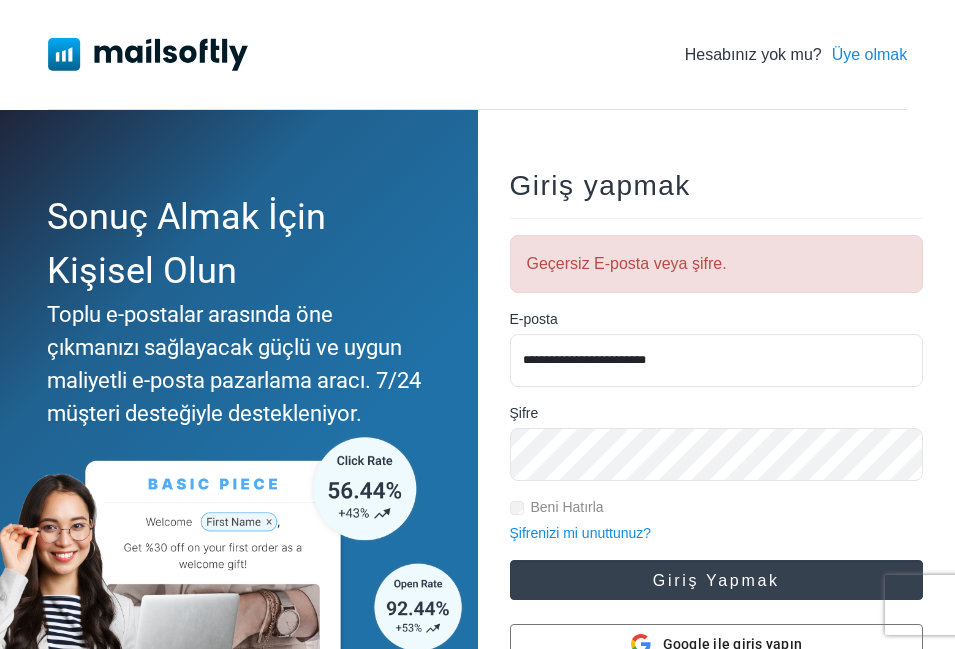 click on "Giriş yapmak" at bounding box center [716, 580] 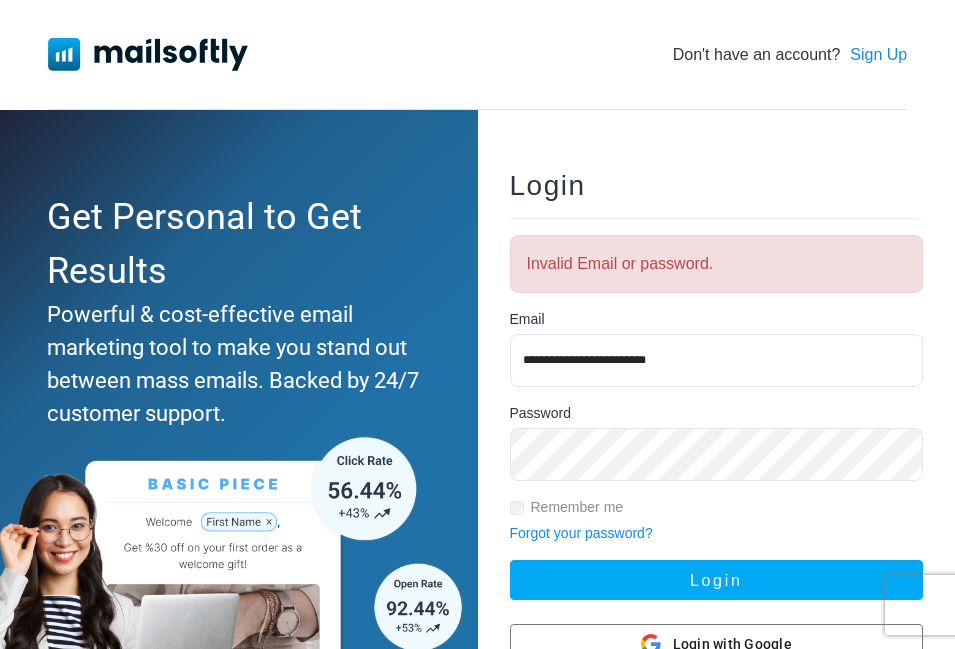 scroll, scrollTop: 0, scrollLeft: 0, axis: both 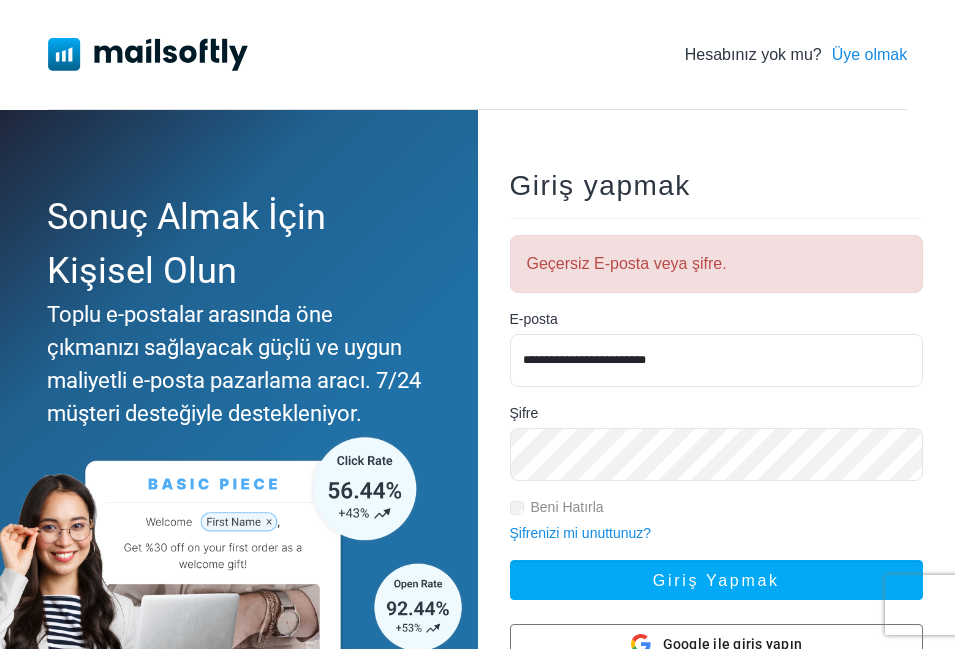 click on "**********" at bounding box center (717, 360) 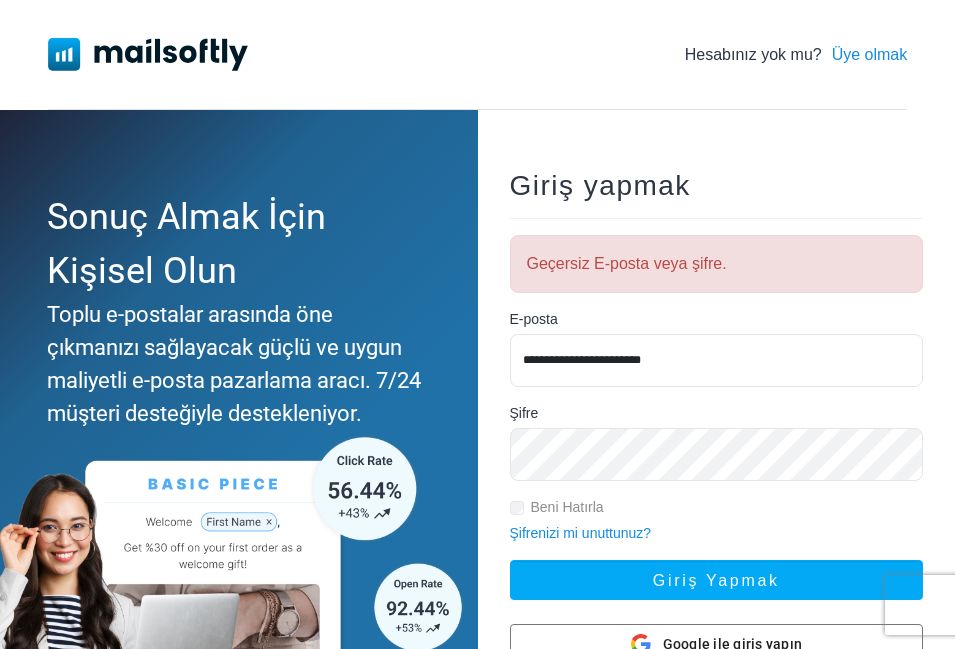 type on "**********" 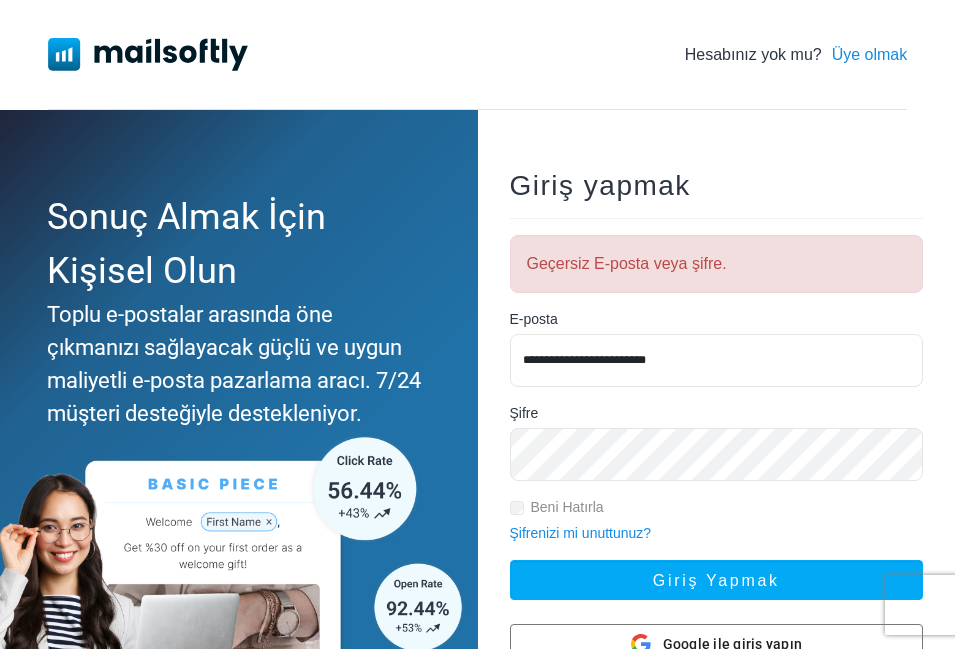 click on "Giriş yapmak" at bounding box center (717, 580) 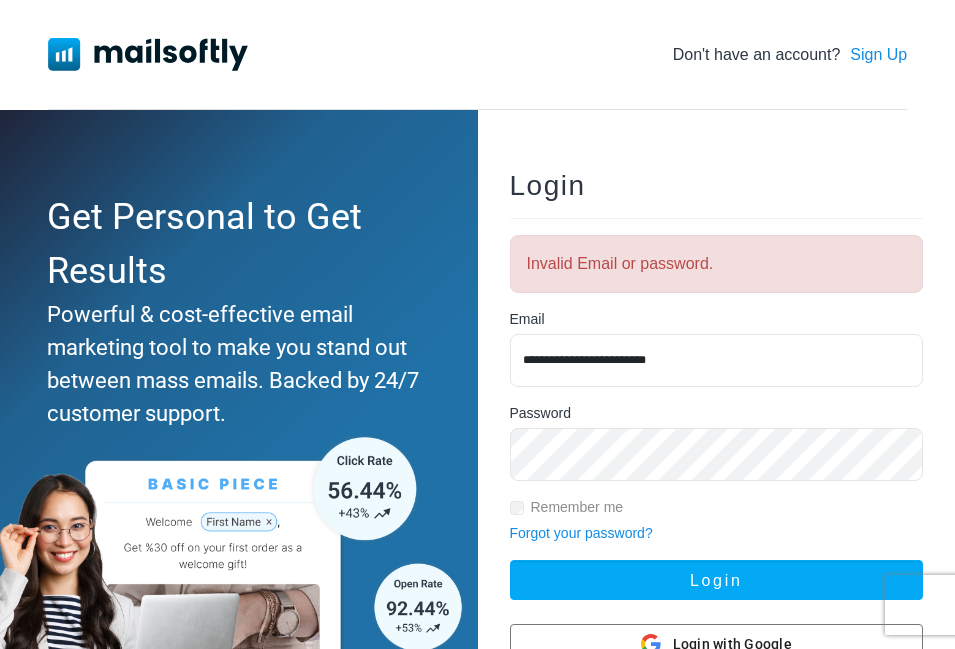 scroll, scrollTop: 0, scrollLeft: 0, axis: both 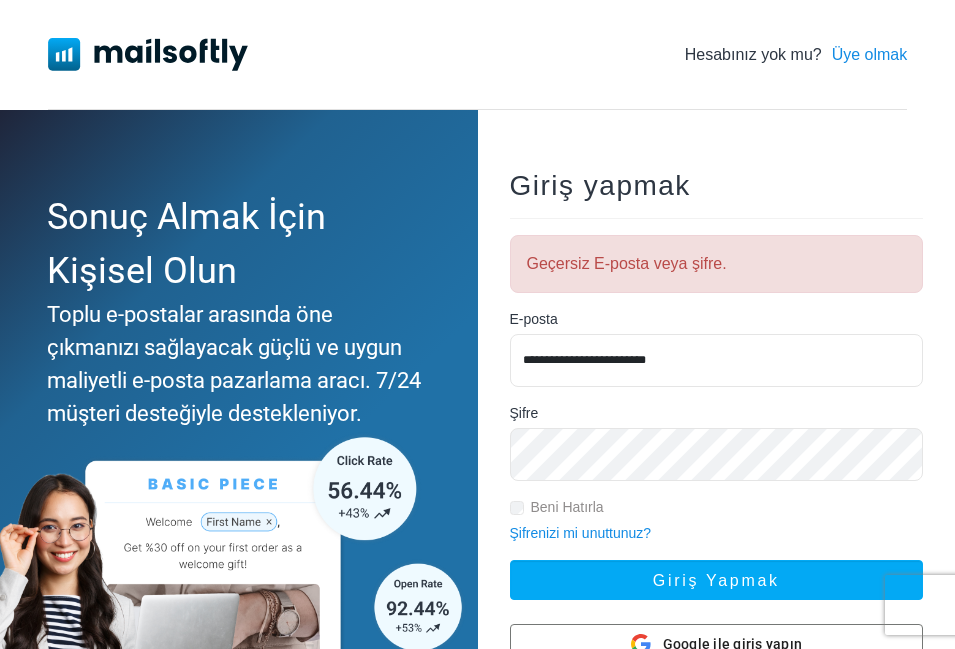 click on "**********" at bounding box center (717, 360) 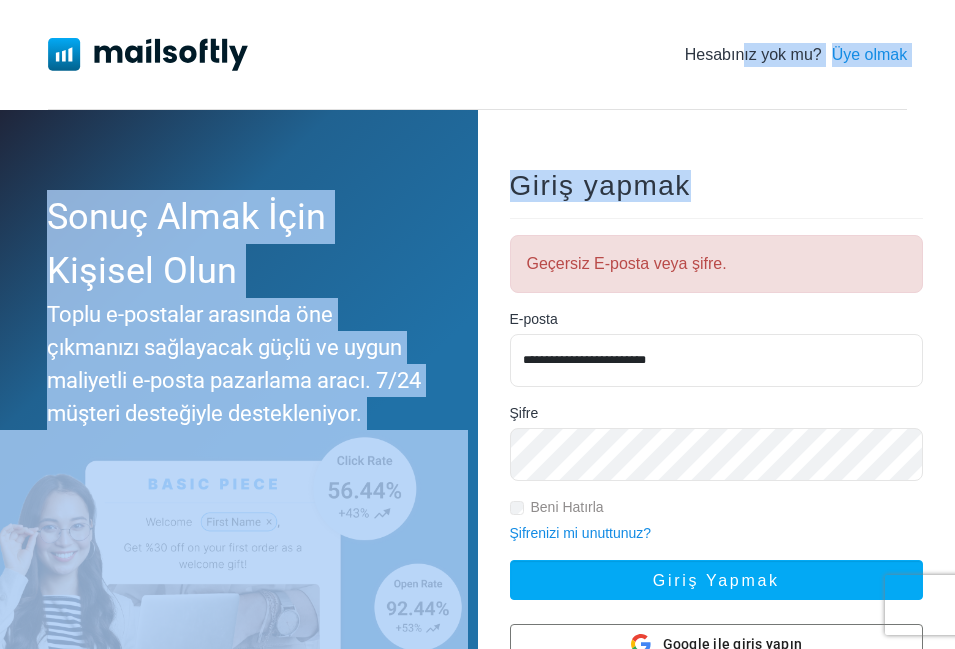 drag, startPoint x: 617, startPoint y: 28, endPoint x: 1256, endPoint y: 121, distance: 645.7321 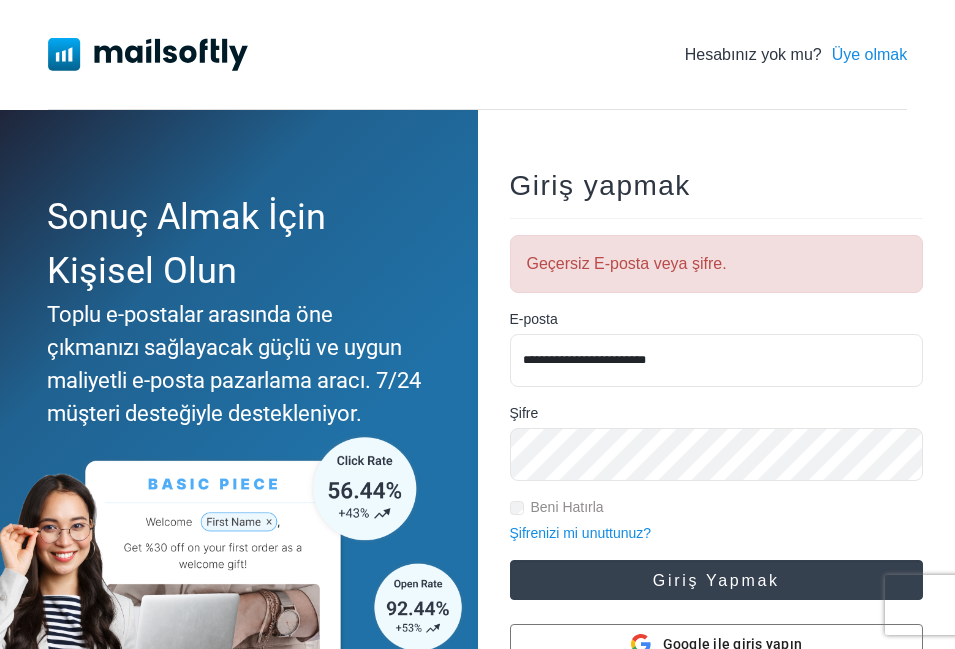 click on "Giriş yapmak" at bounding box center [716, 580] 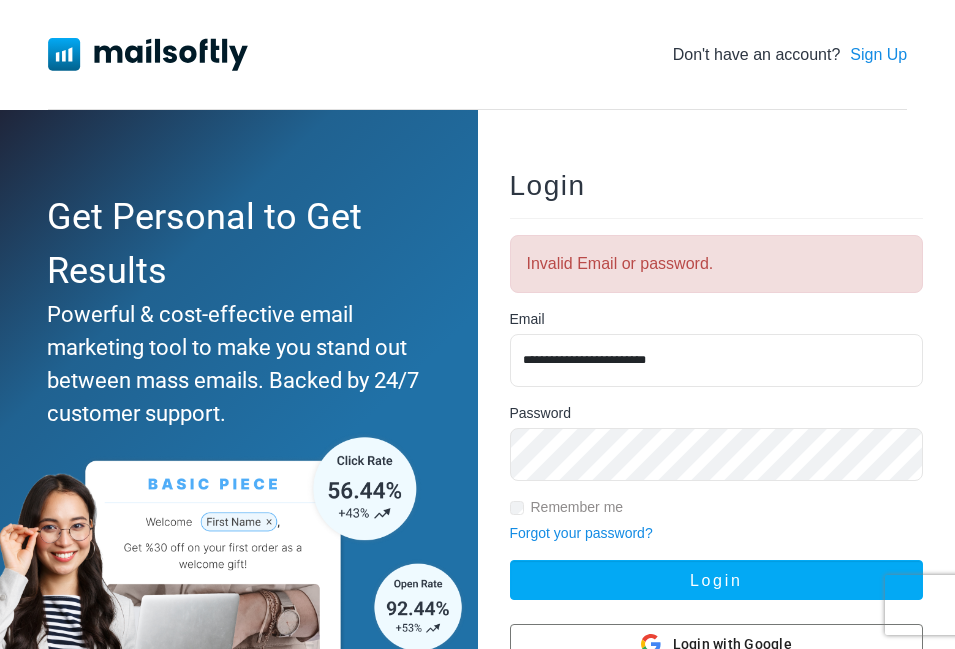 scroll, scrollTop: 0, scrollLeft: 0, axis: both 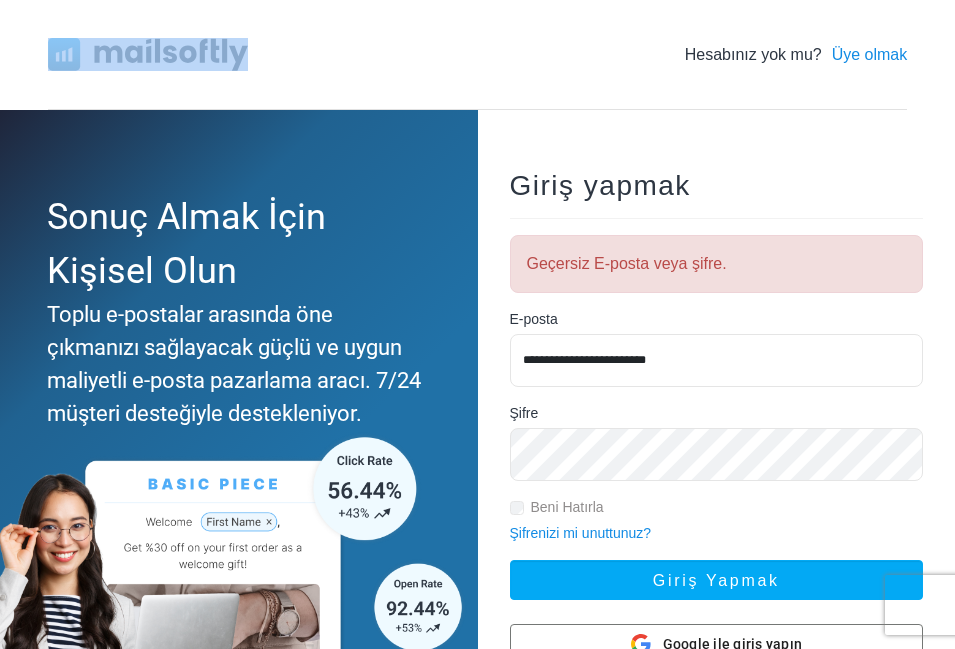 drag, startPoint x: 383, startPoint y: 18, endPoint x: 598, endPoint y: 67, distance: 220.51303 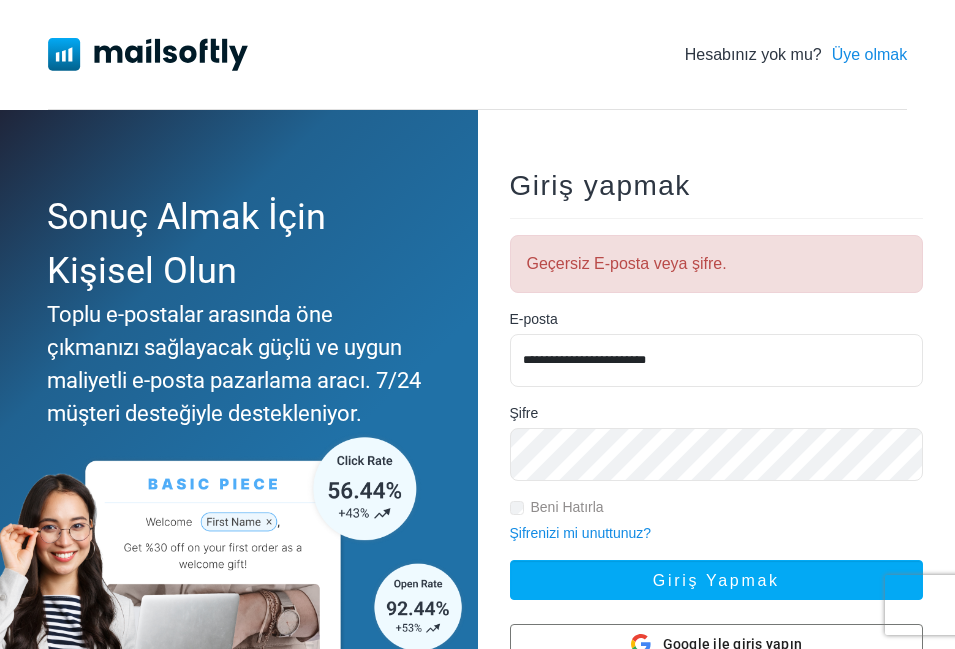 click on "**********" at bounding box center [717, 360] 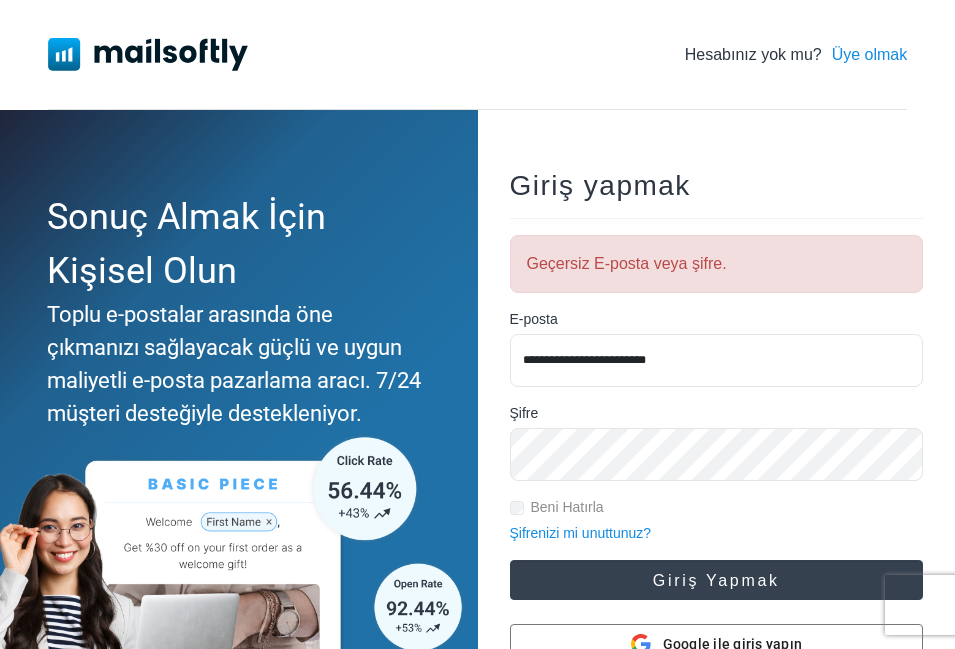 click on "Giriş yapmak" at bounding box center (716, 580) 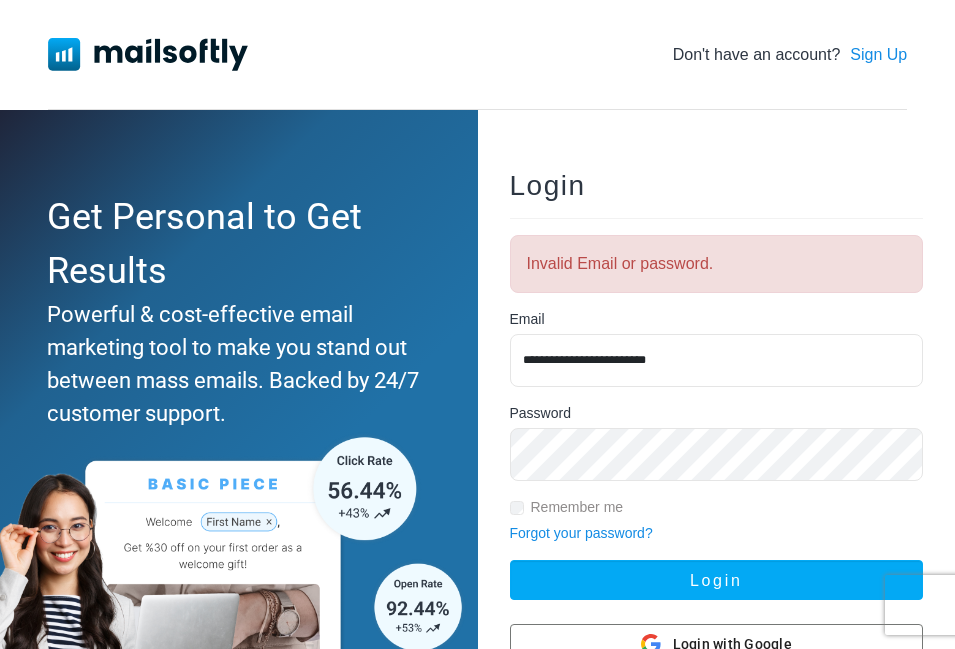 scroll, scrollTop: 0, scrollLeft: 0, axis: both 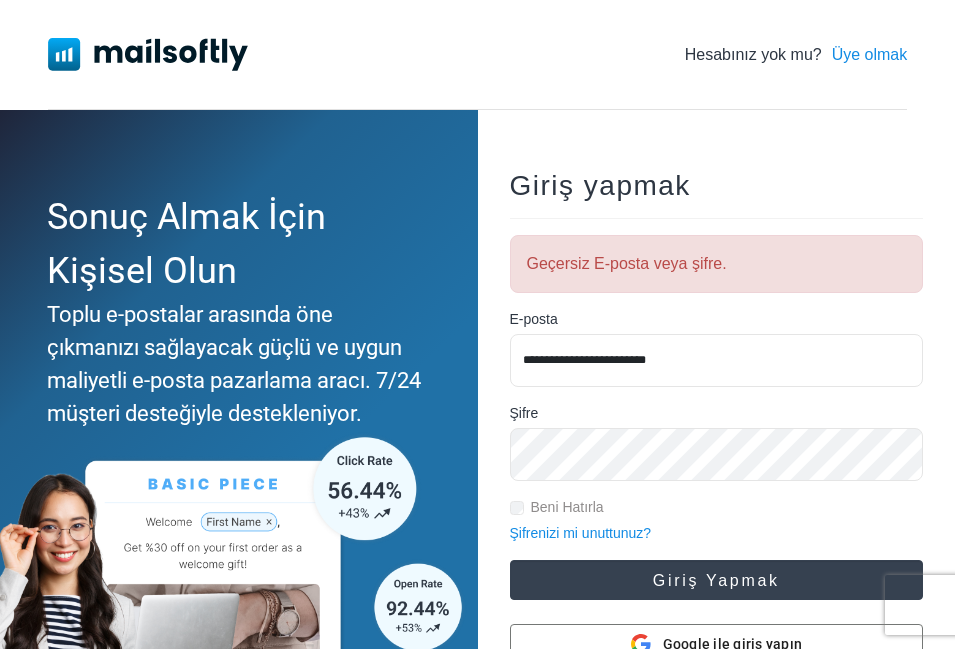 click on "Giriş yapmak" at bounding box center (717, 580) 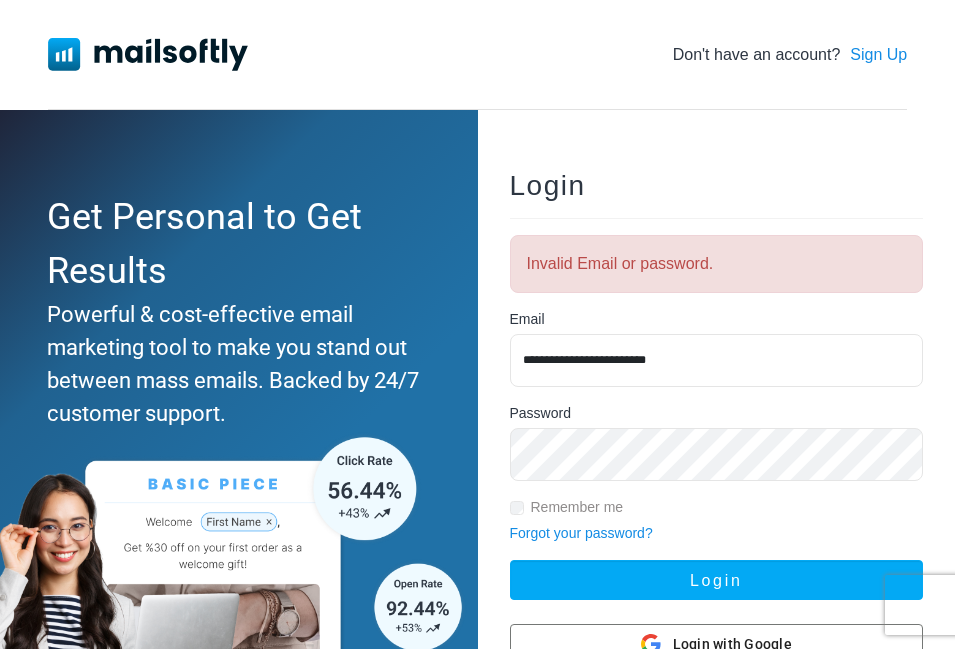 scroll, scrollTop: 0, scrollLeft: 0, axis: both 